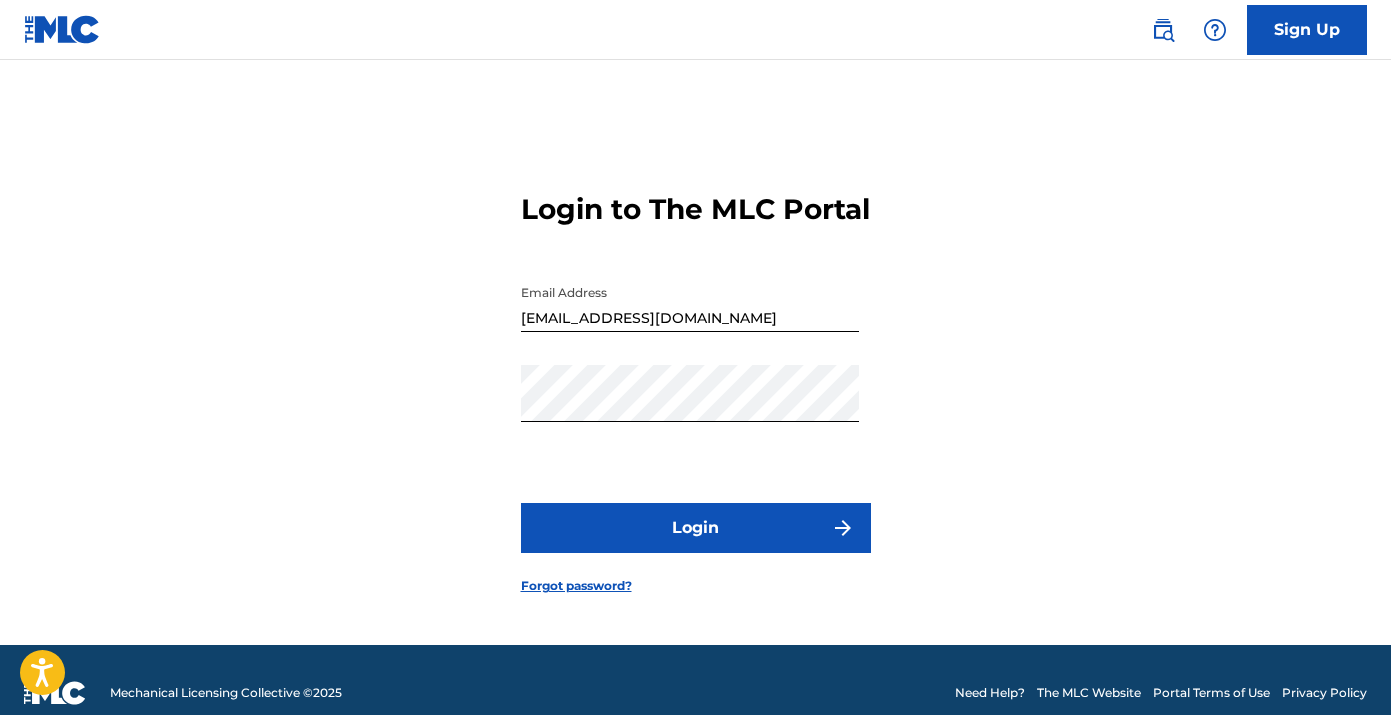 scroll, scrollTop: 0, scrollLeft: 0, axis: both 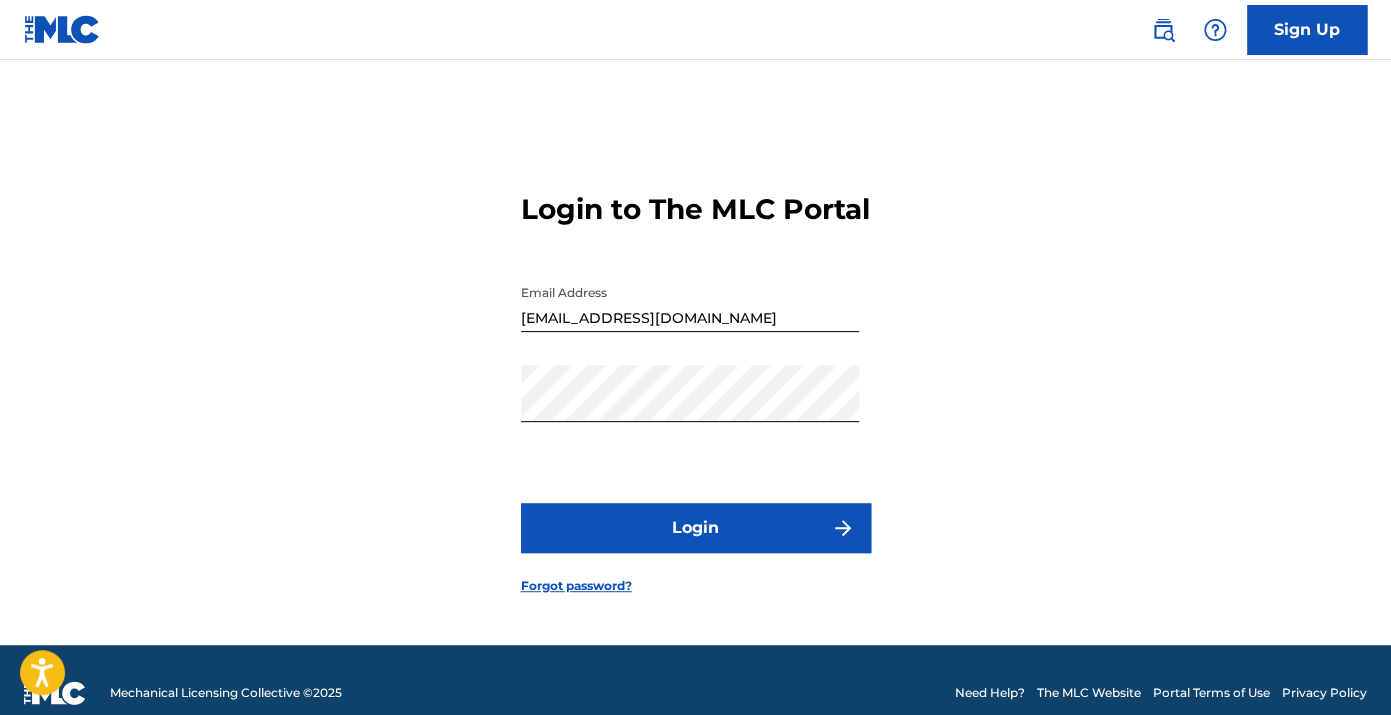 click on "Login" at bounding box center [696, 528] 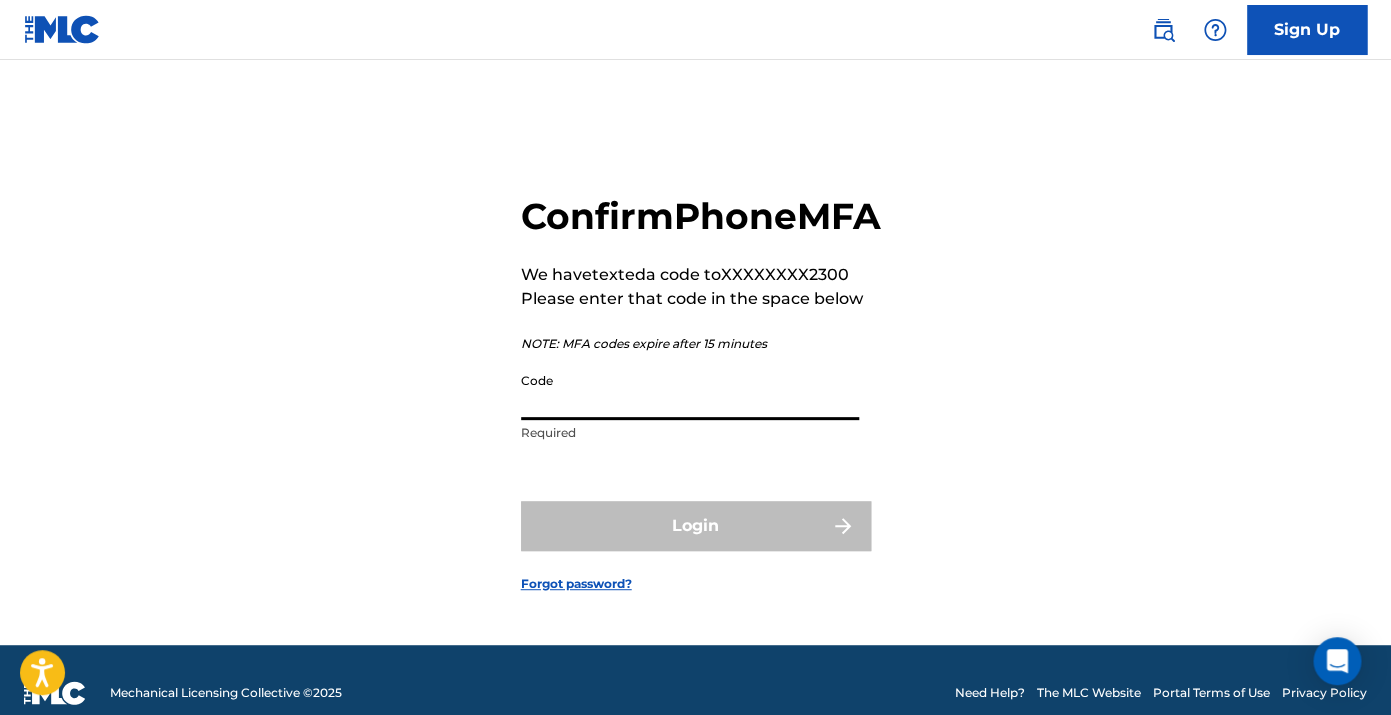 click on "Code" at bounding box center [690, 391] 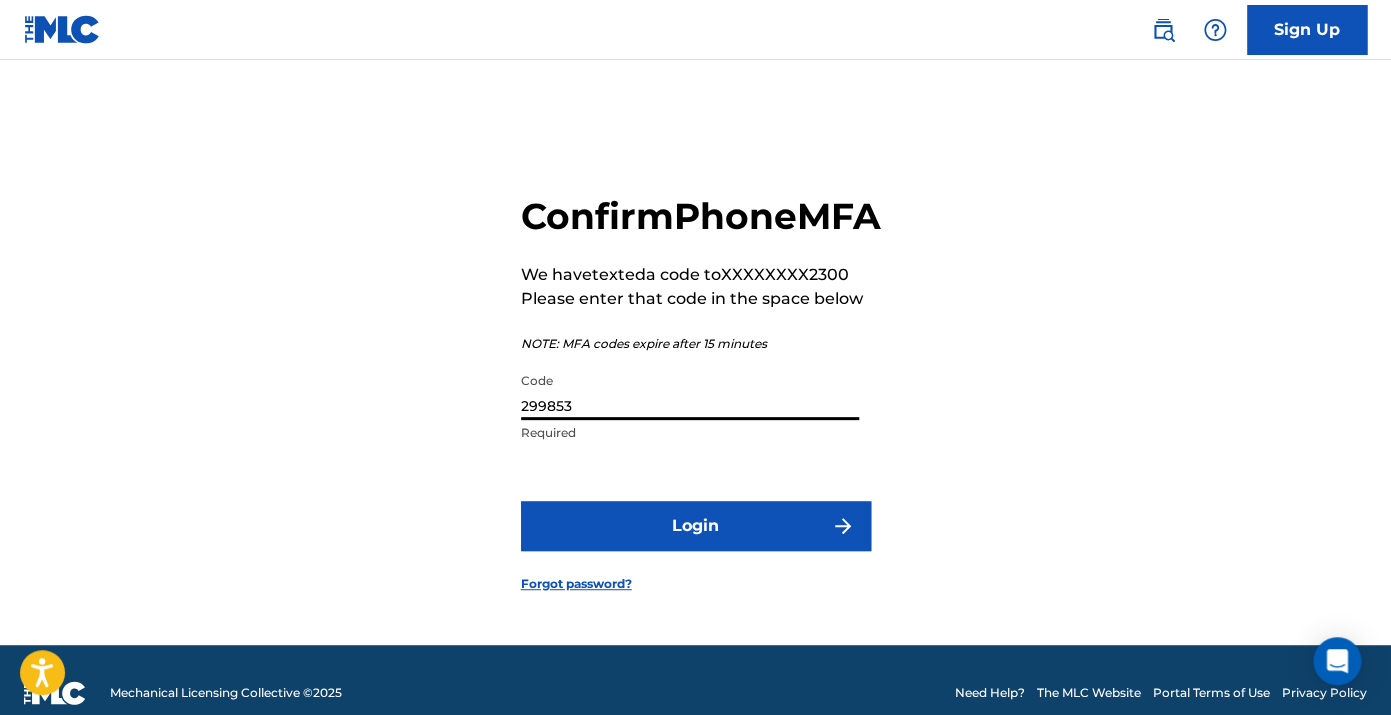 type on "299853" 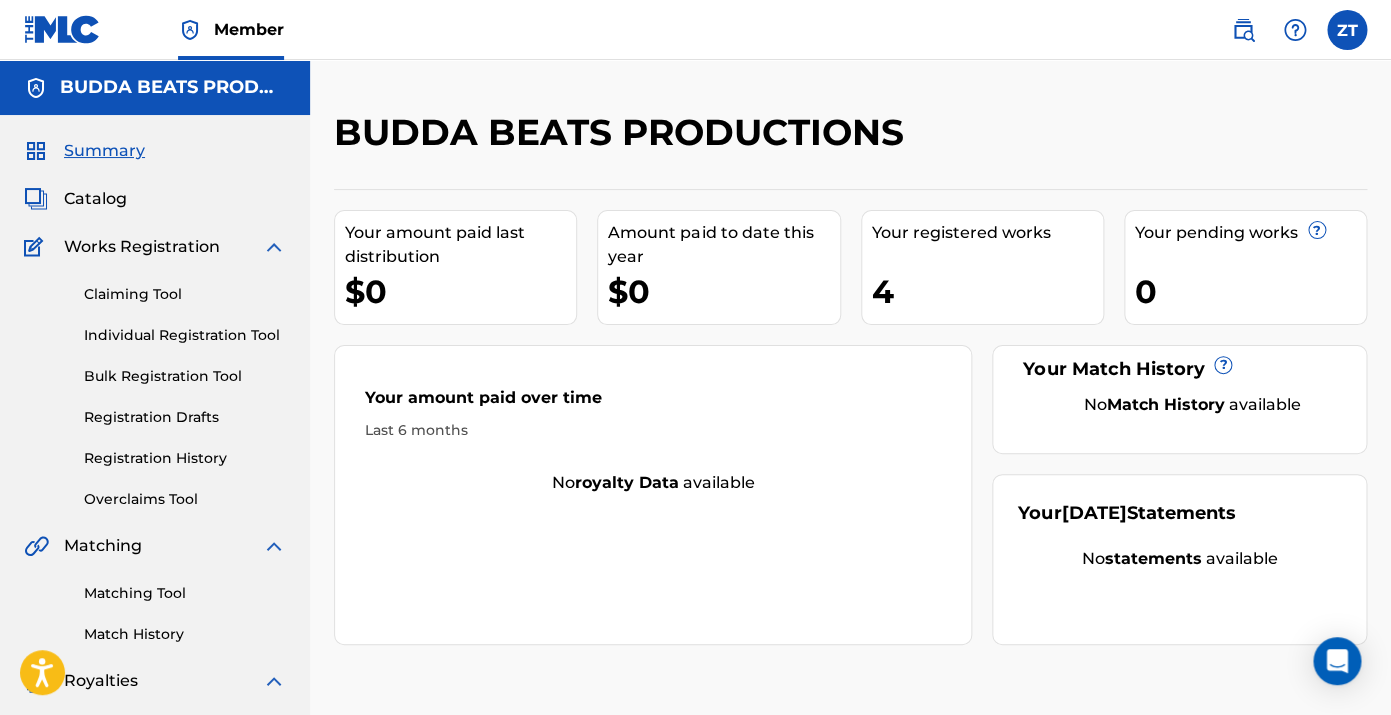 scroll, scrollTop: 0, scrollLeft: 0, axis: both 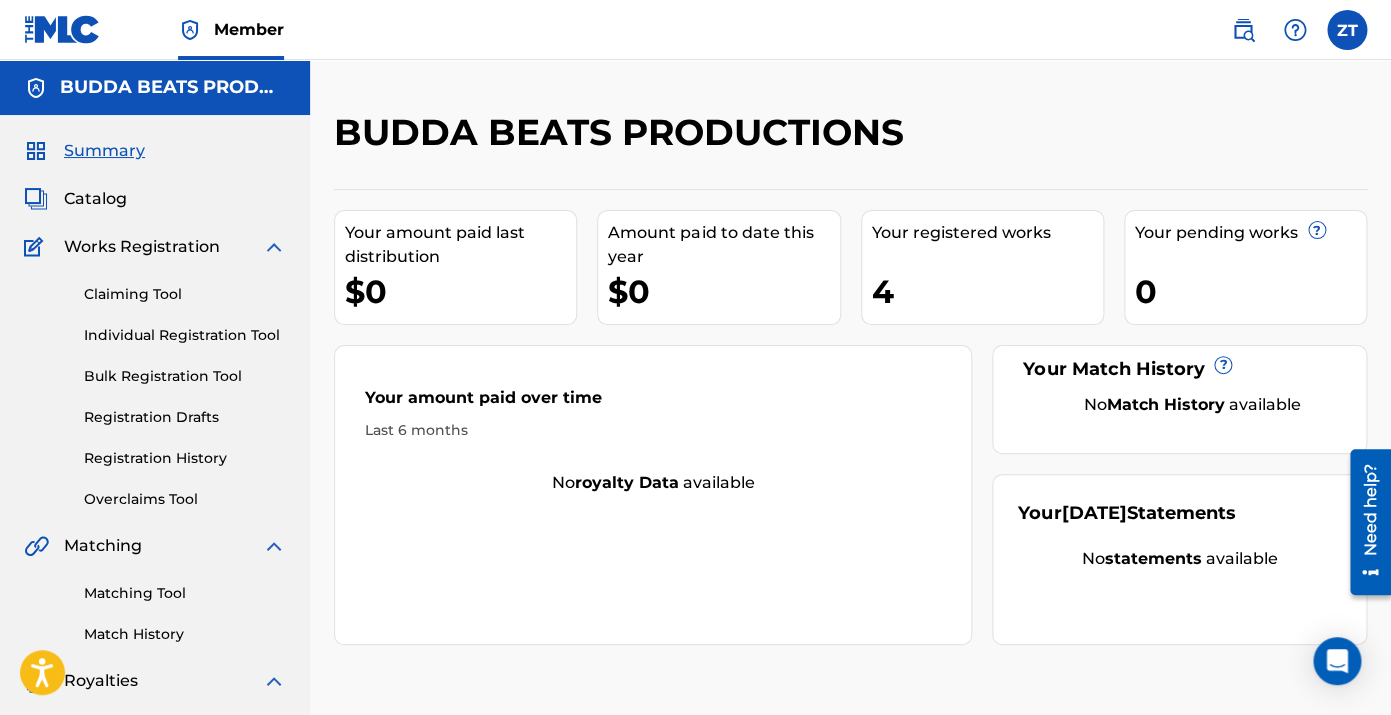 click on "Catalog" at bounding box center [95, 199] 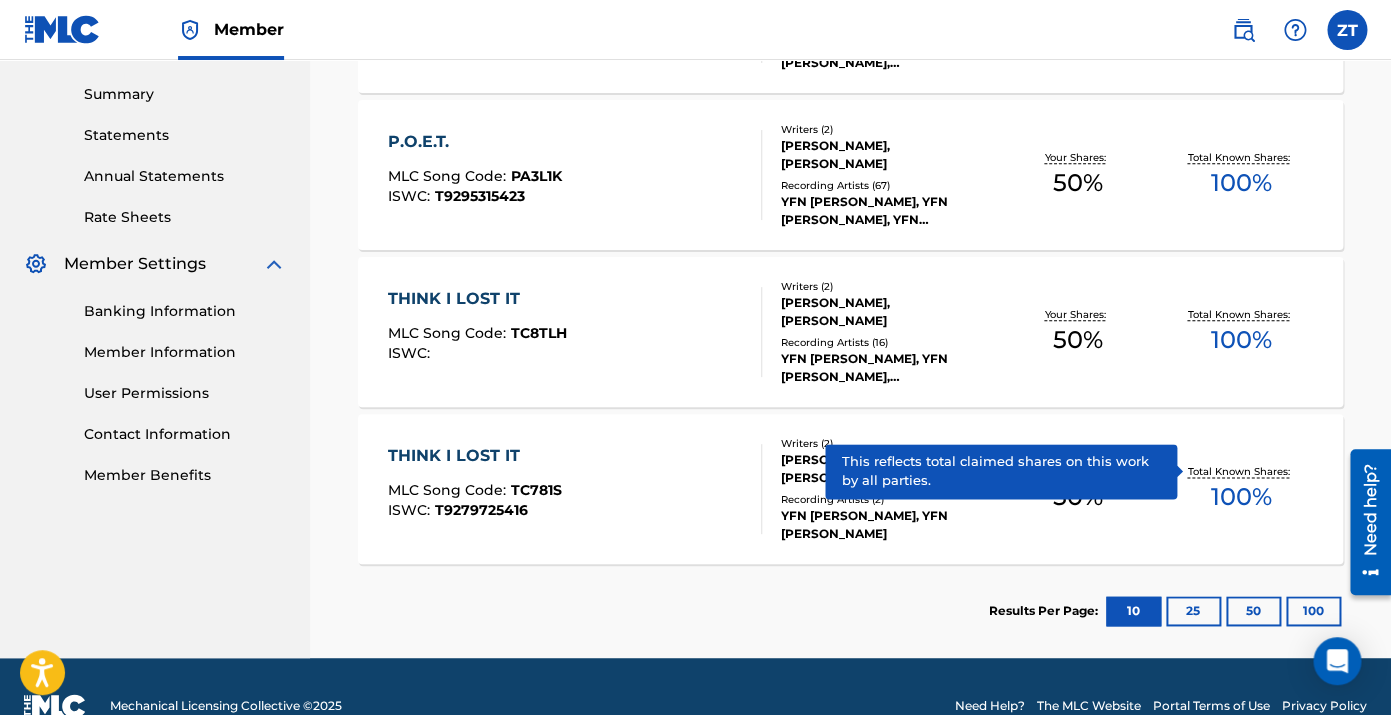 scroll, scrollTop: 637, scrollLeft: 0, axis: vertical 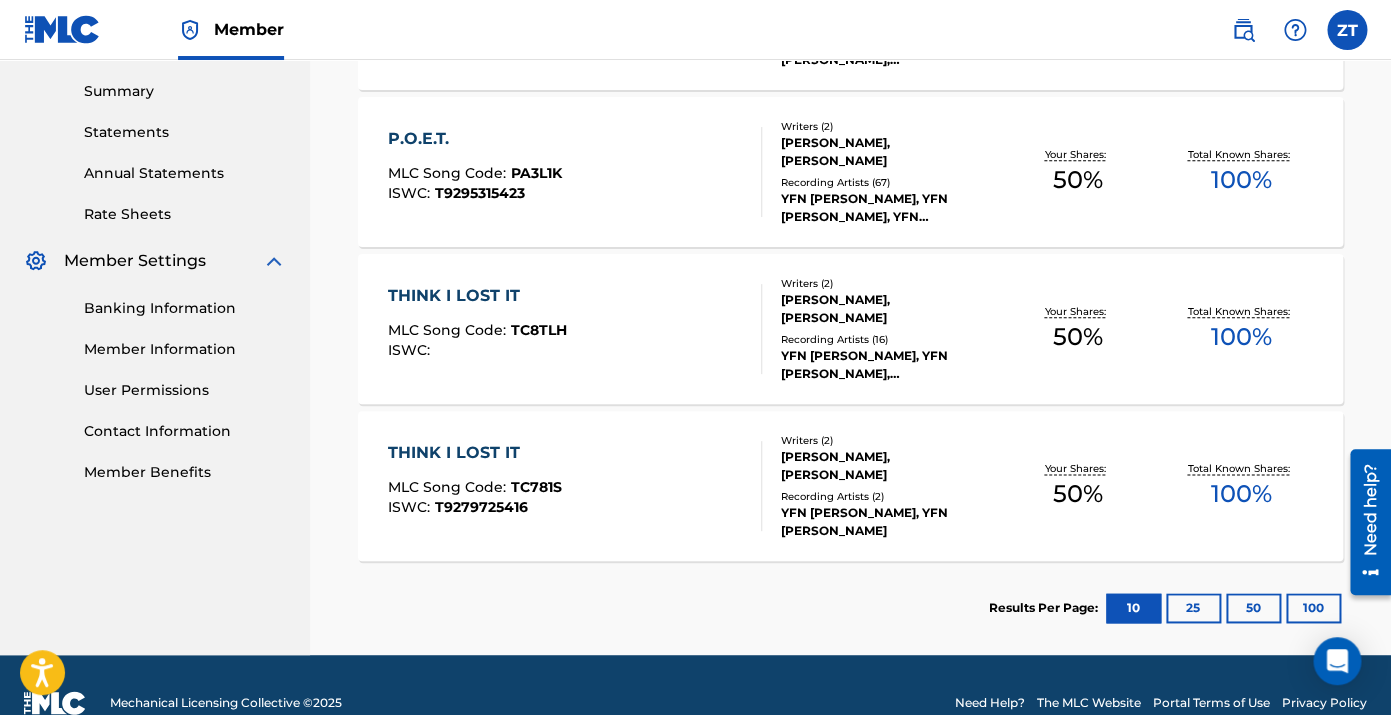 click on "Rate Sheets" at bounding box center [185, 214] 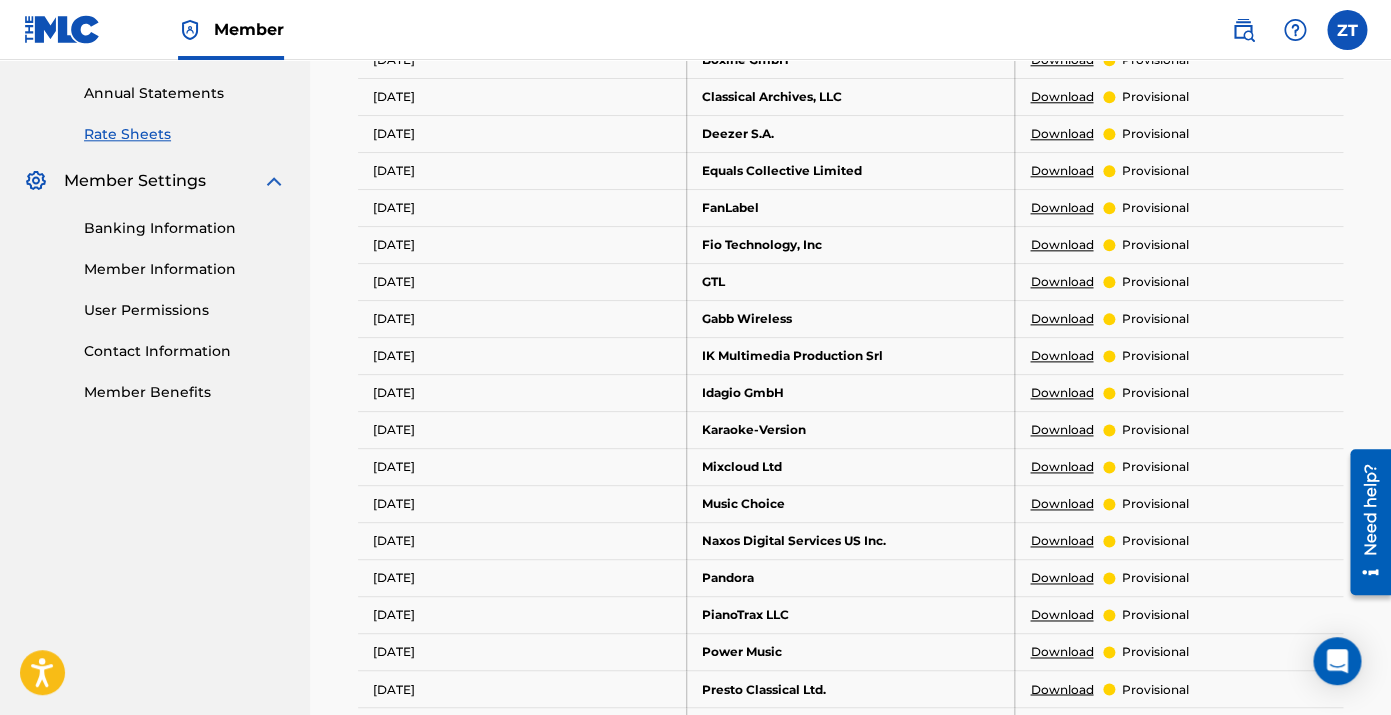scroll, scrollTop: 719, scrollLeft: 0, axis: vertical 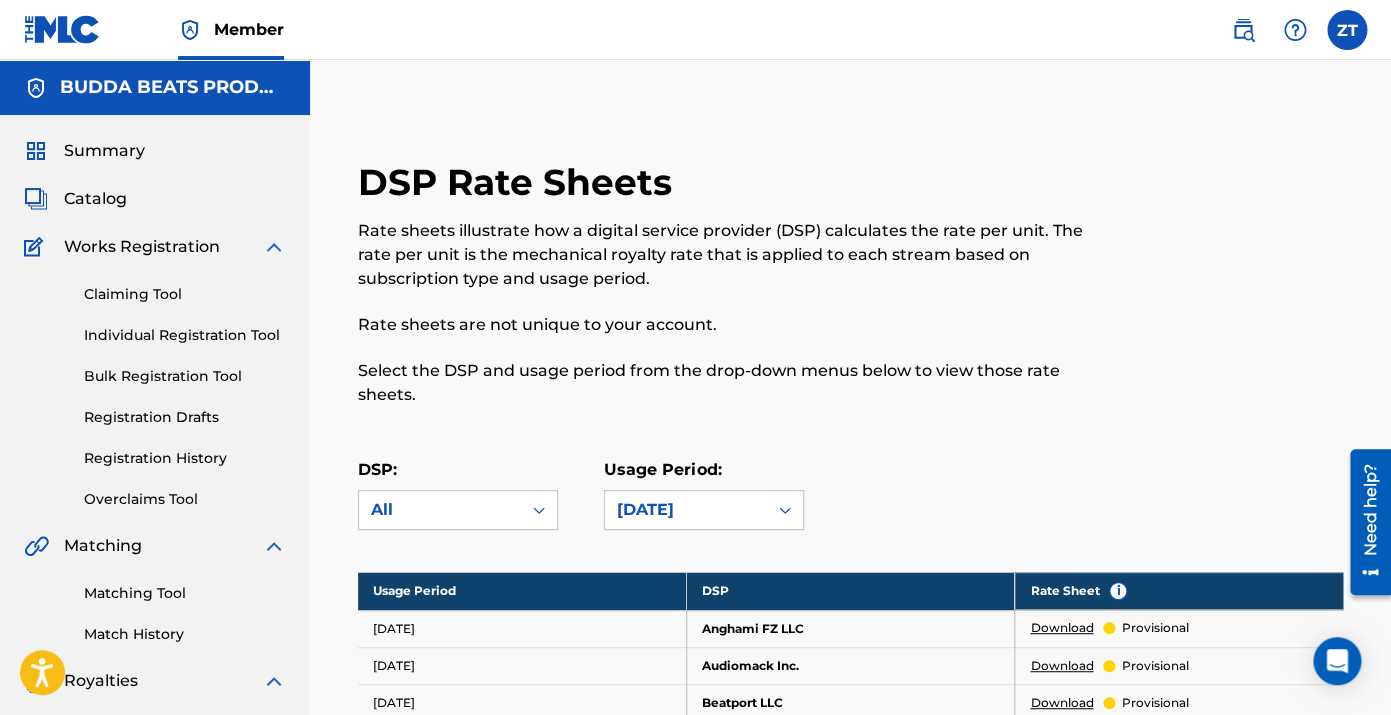 click on "Summary" at bounding box center (104, 151) 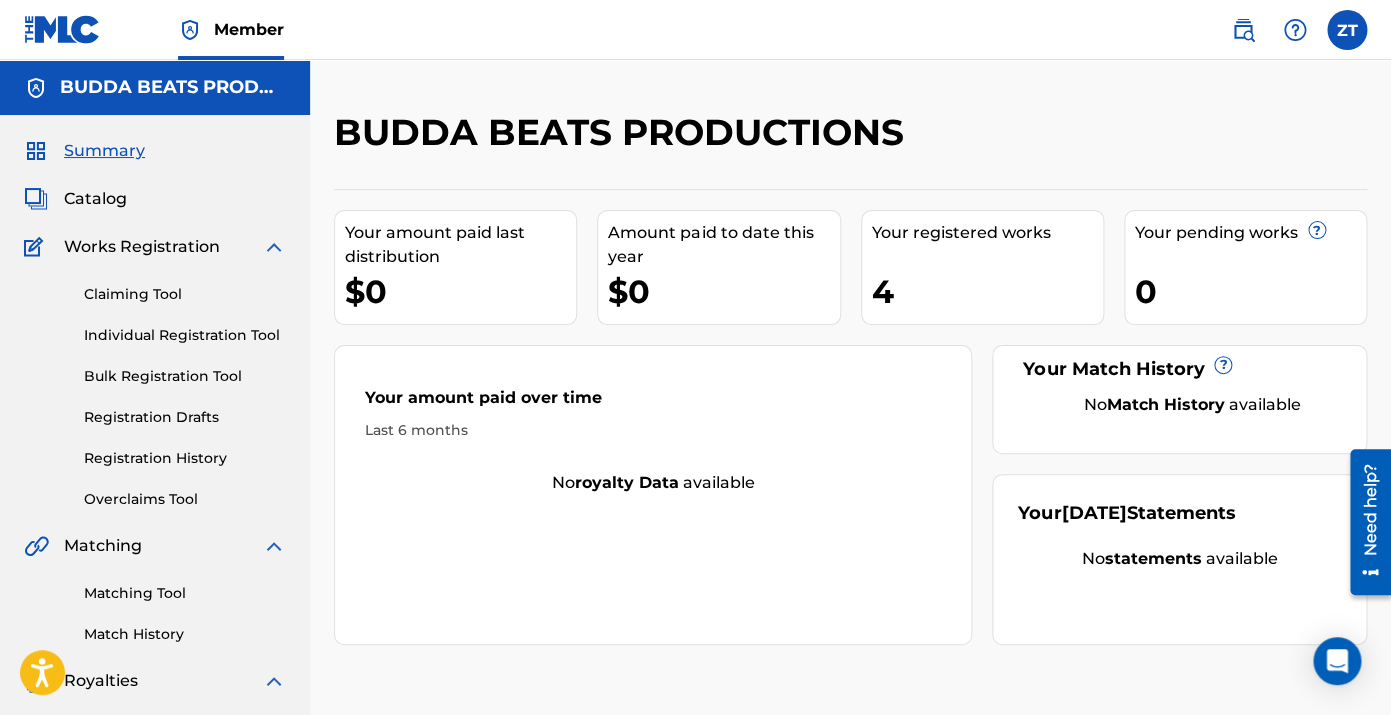 click on "4" at bounding box center (987, 291) 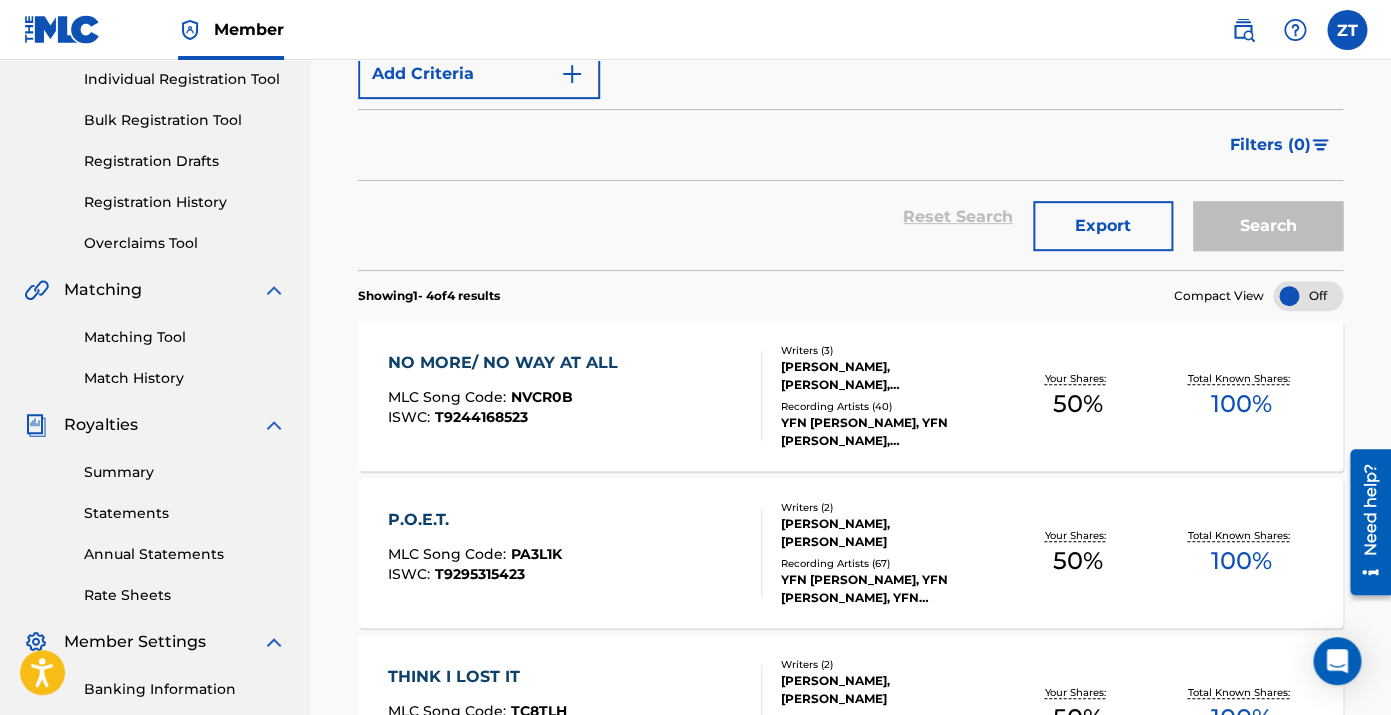 scroll, scrollTop: 263, scrollLeft: 0, axis: vertical 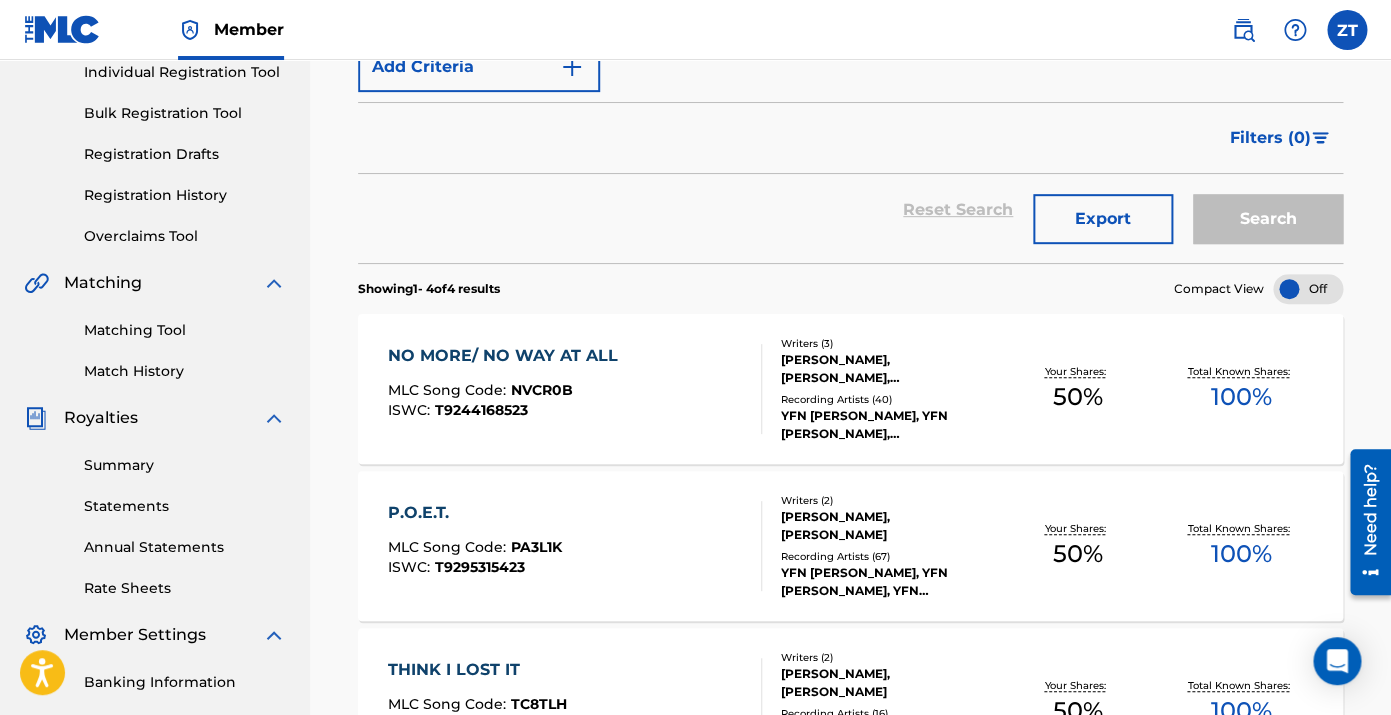 click on "Summary" at bounding box center [185, 465] 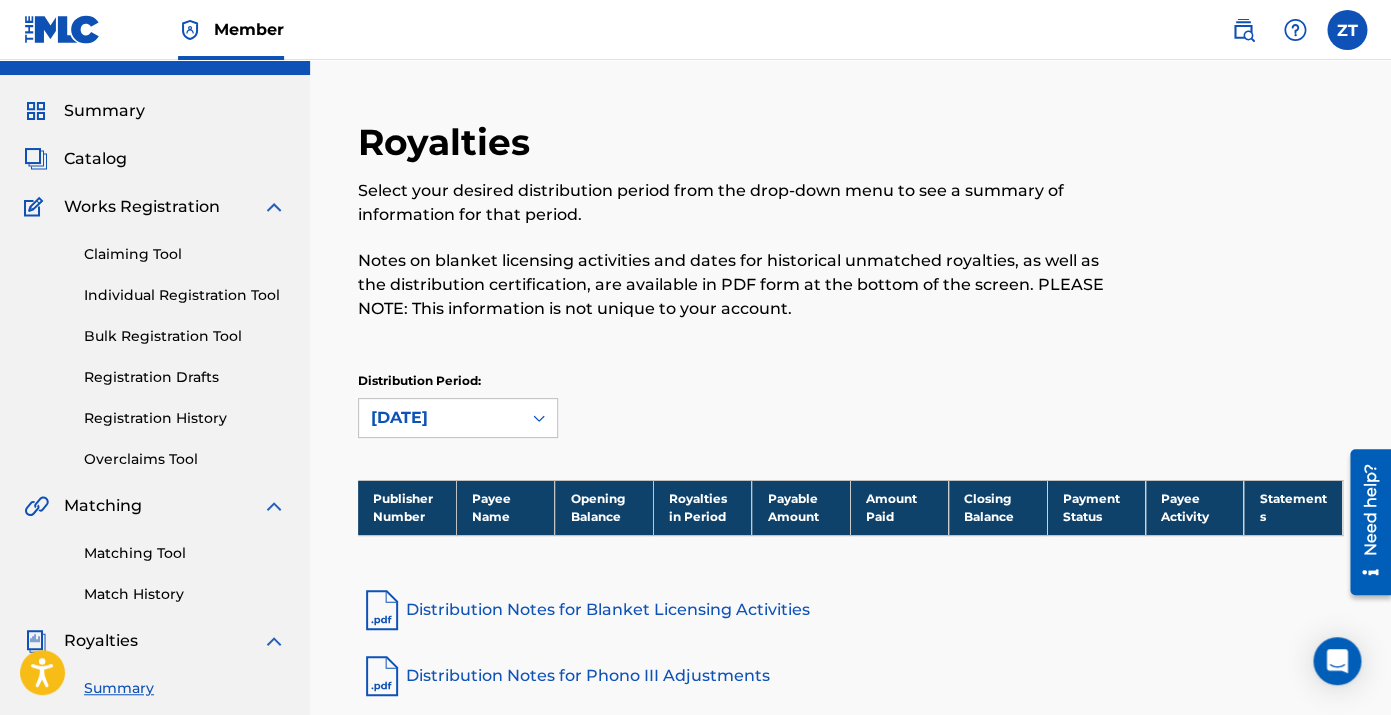 scroll, scrollTop: 0, scrollLeft: 0, axis: both 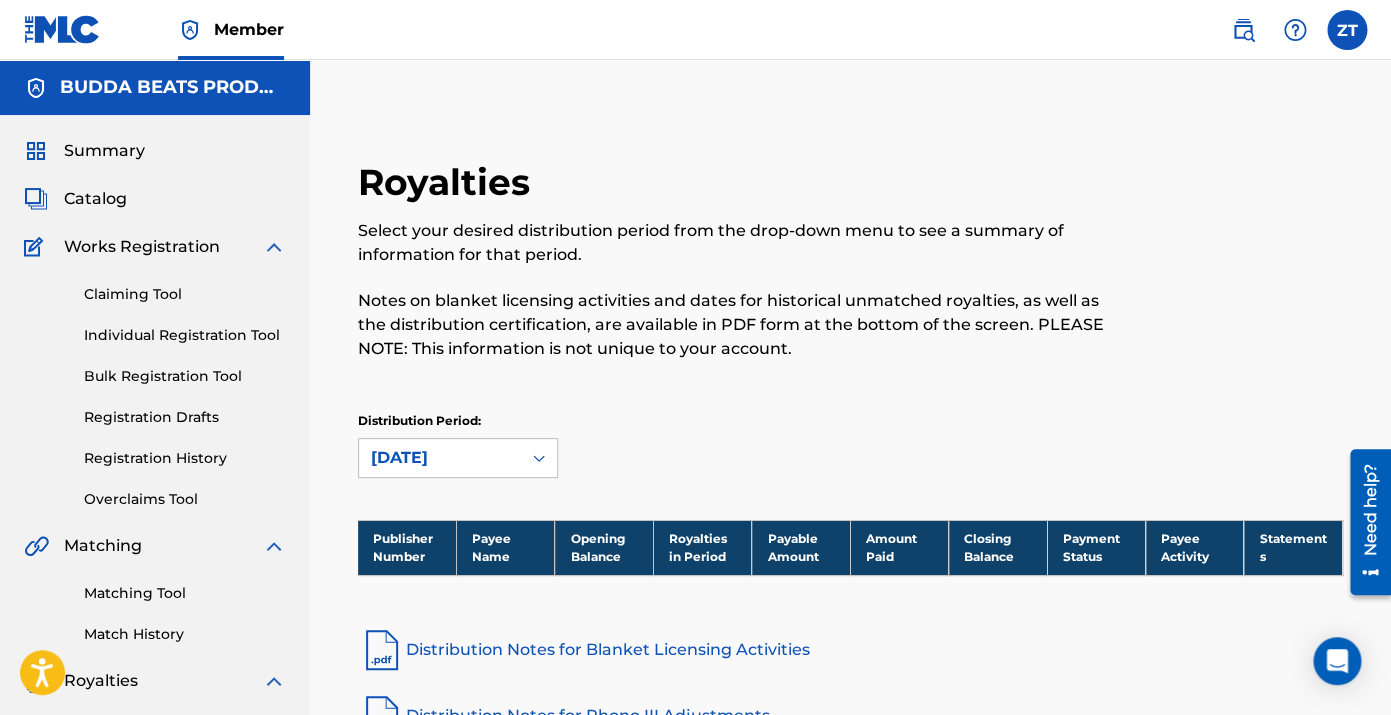 click on "Registration History" at bounding box center [185, 458] 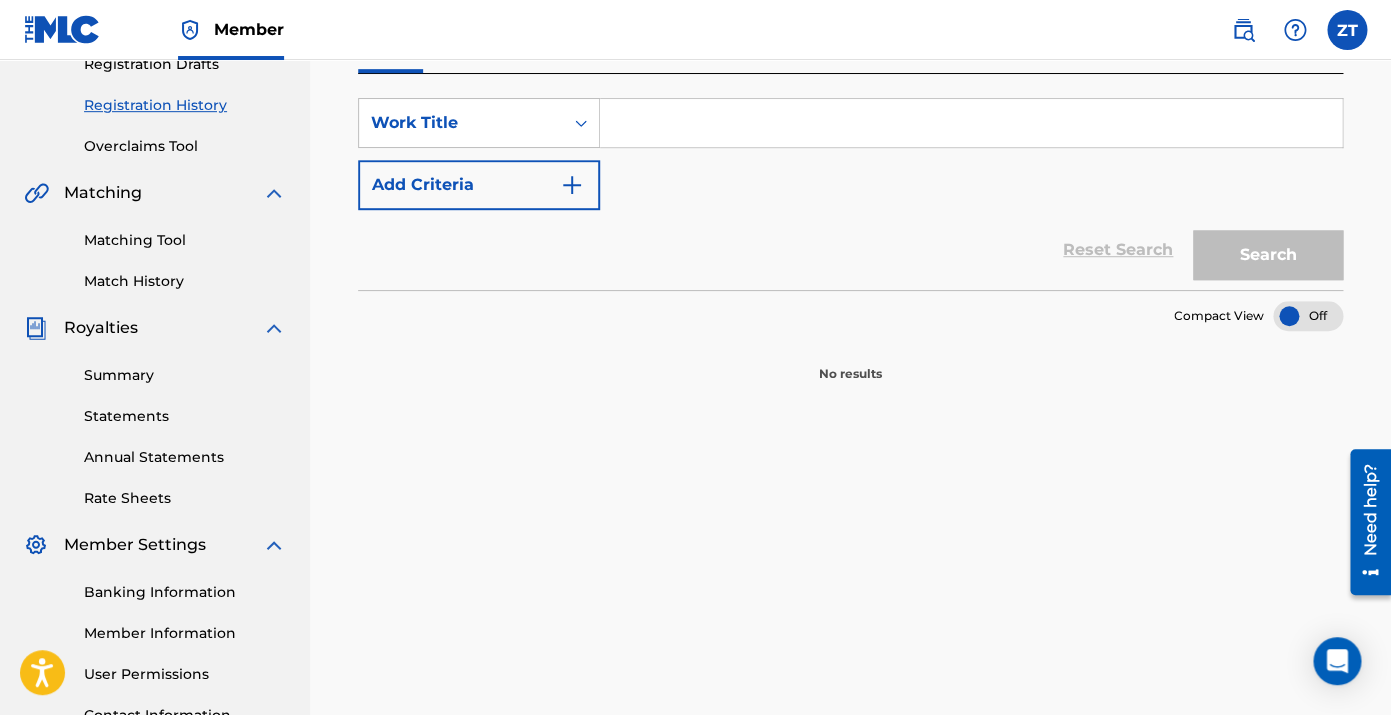 scroll, scrollTop: 355, scrollLeft: 0, axis: vertical 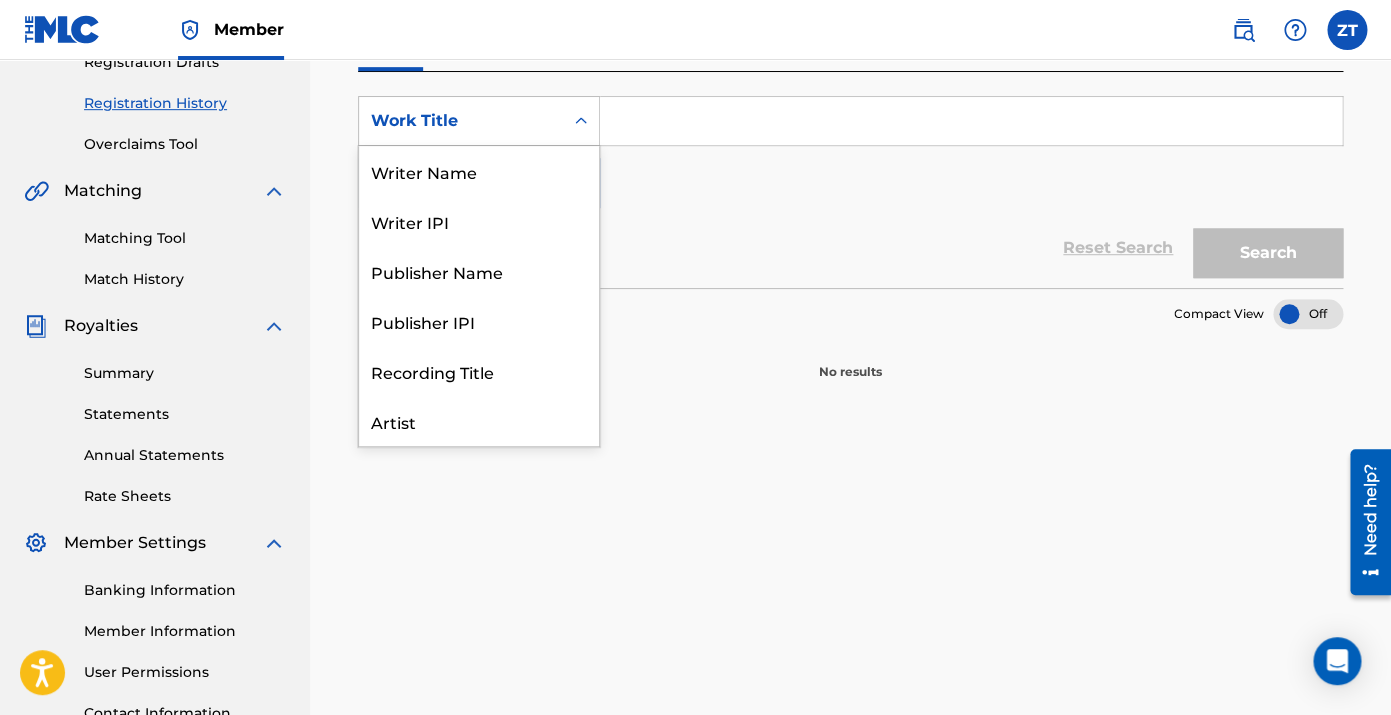 click on "Work Title" at bounding box center (461, 121) 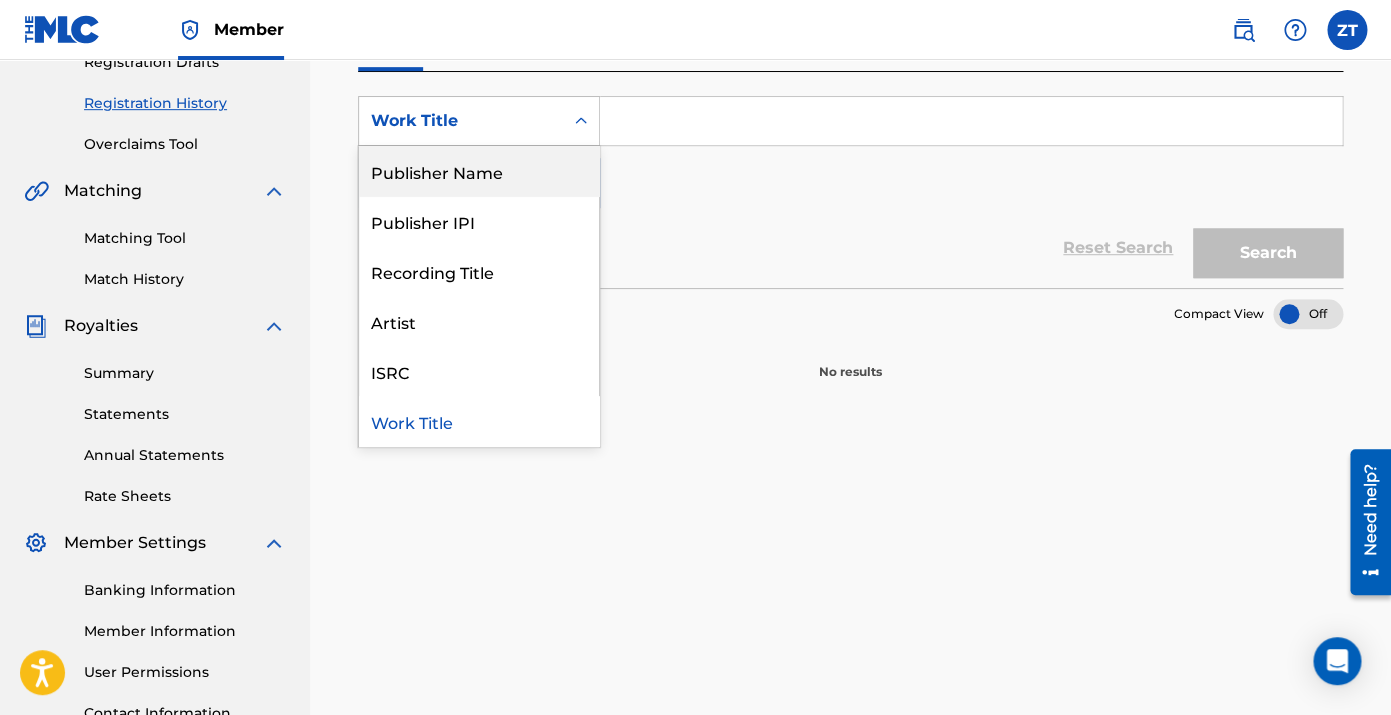 click on "Publisher Name" at bounding box center [479, 171] 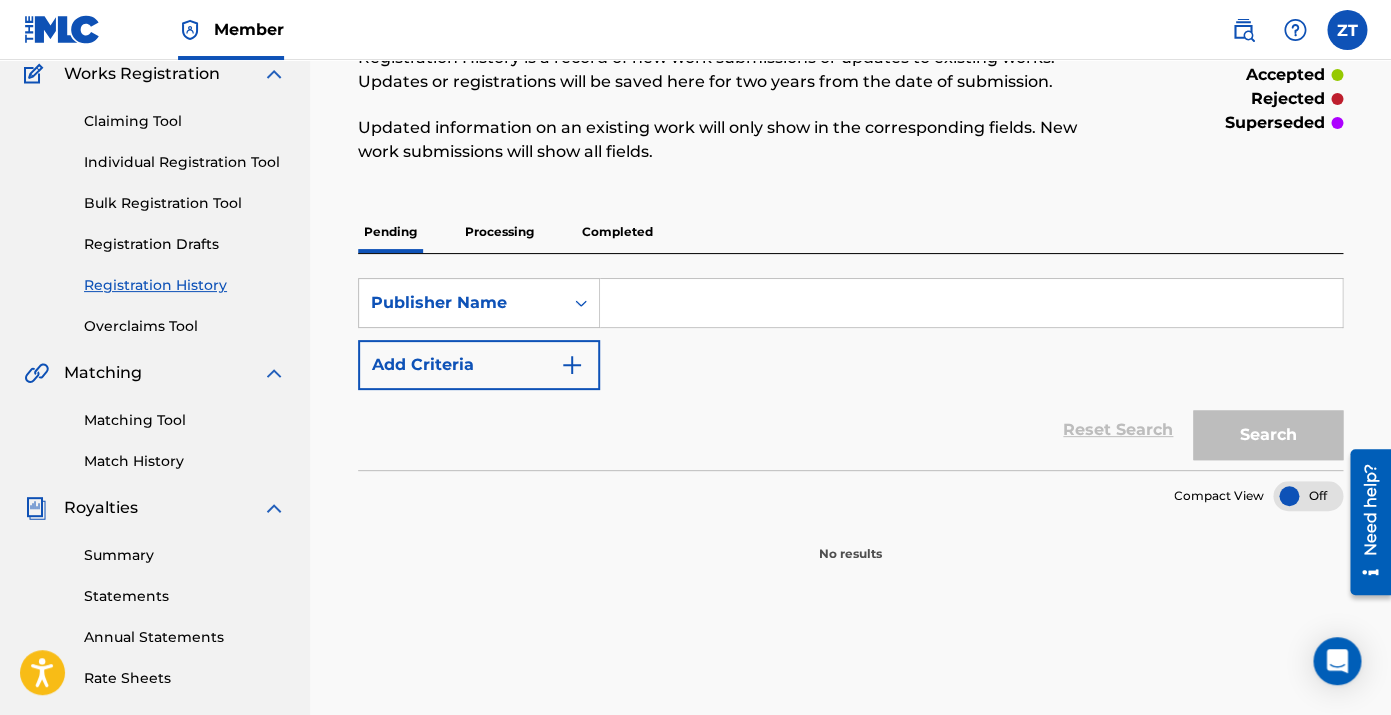 scroll, scrollTop: 134, scrollLeft: 0, axis: vertical 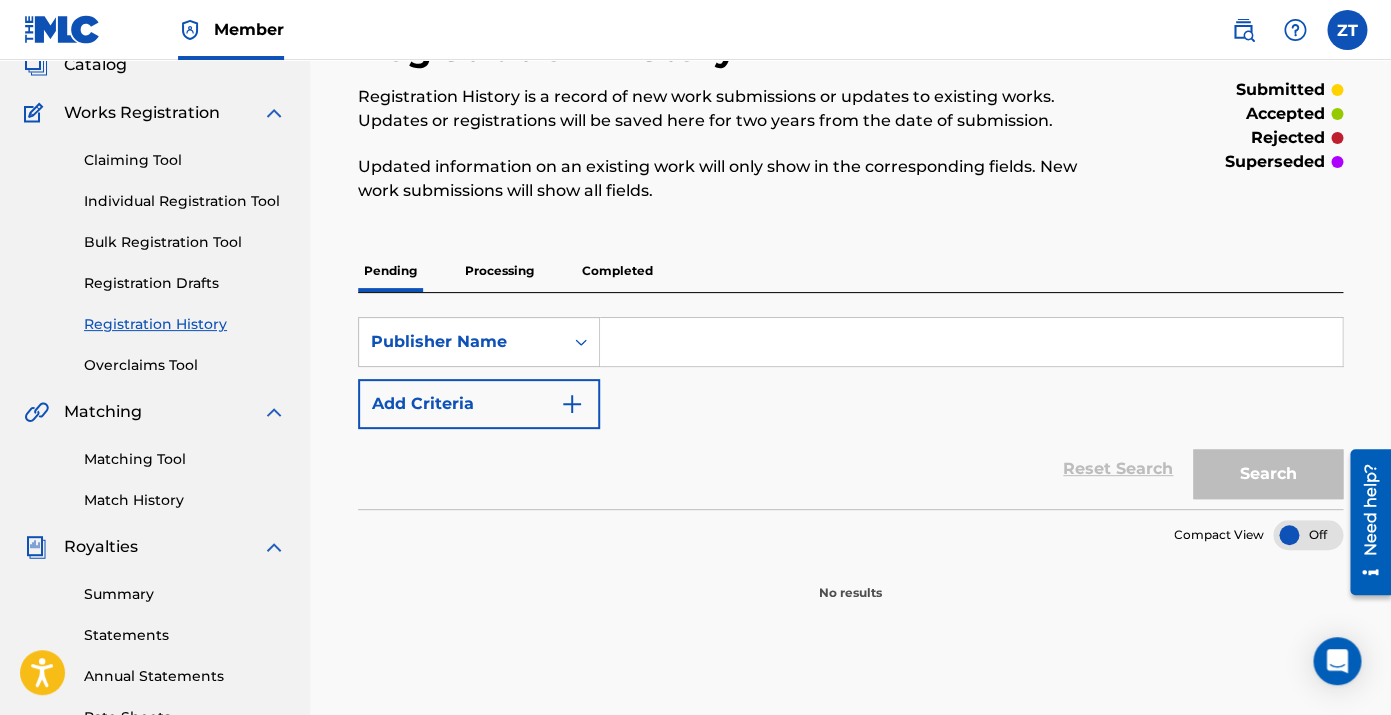 click on "Registration Drafts" at bounding box center (185, 283) 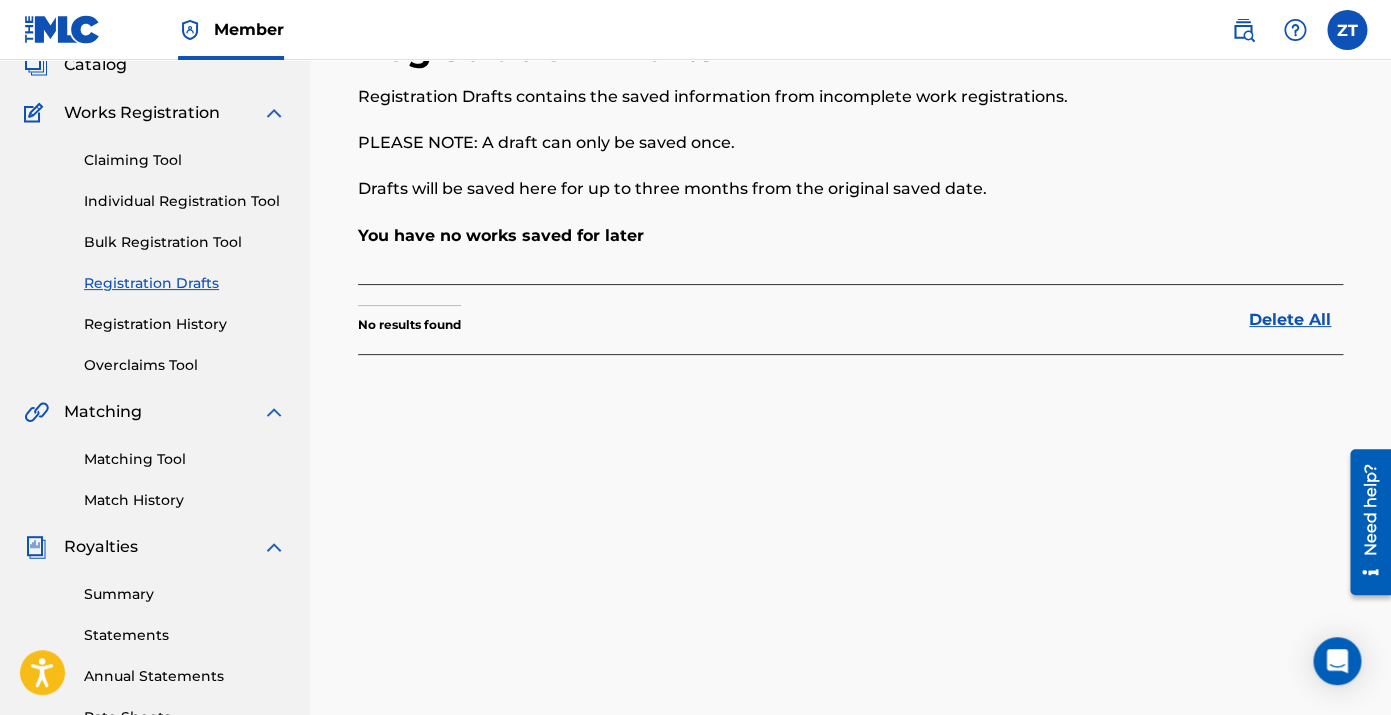 scroll, scrollTop: 0, scrollLeft: 0, axis: both 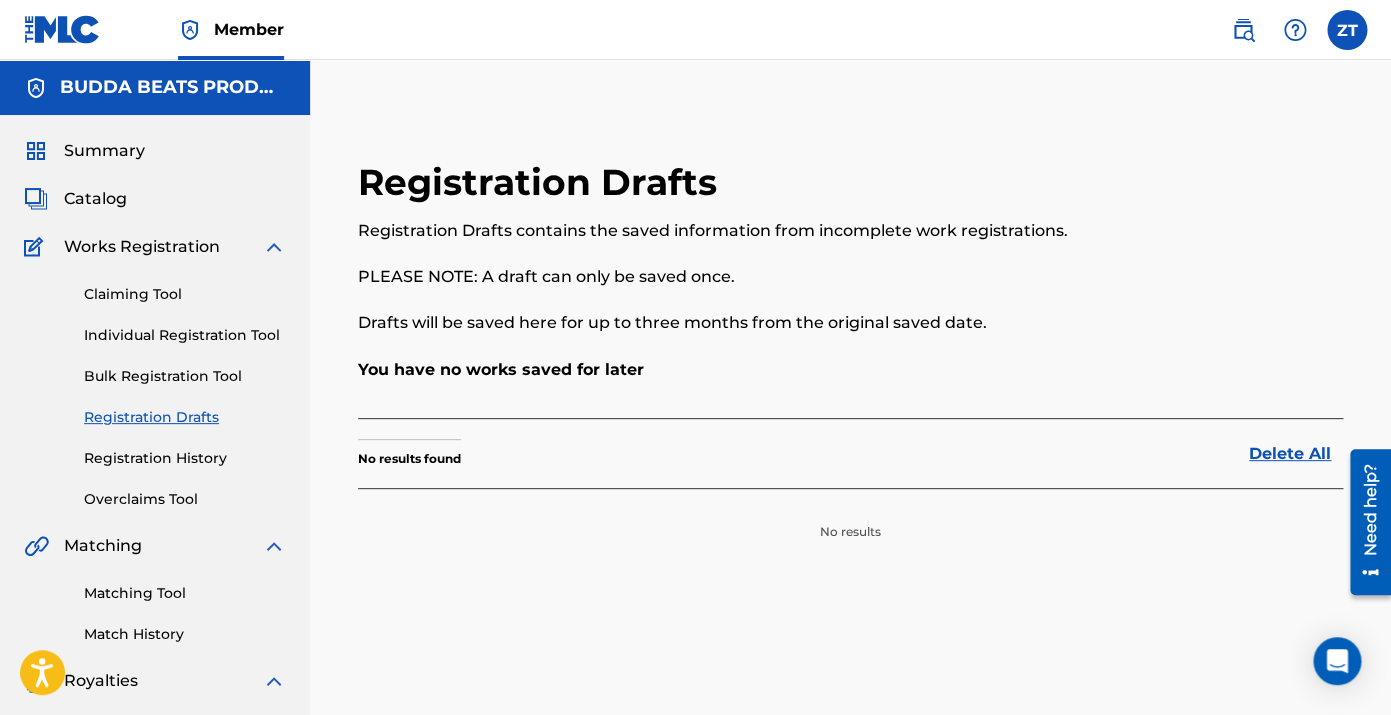 click on "Claiming Tool" at bounding box center (185, 294) 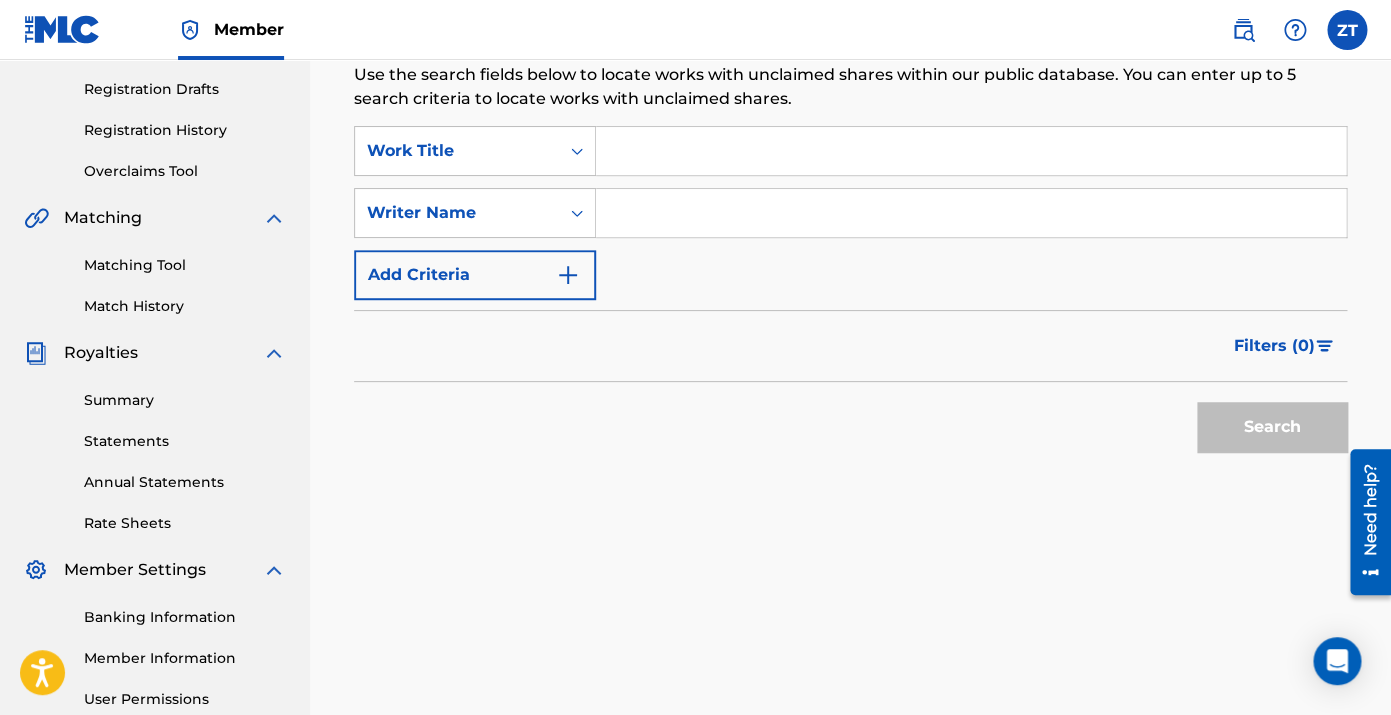 scroll, scrollTop: 240, scrollLeft: 0, axis: vertical 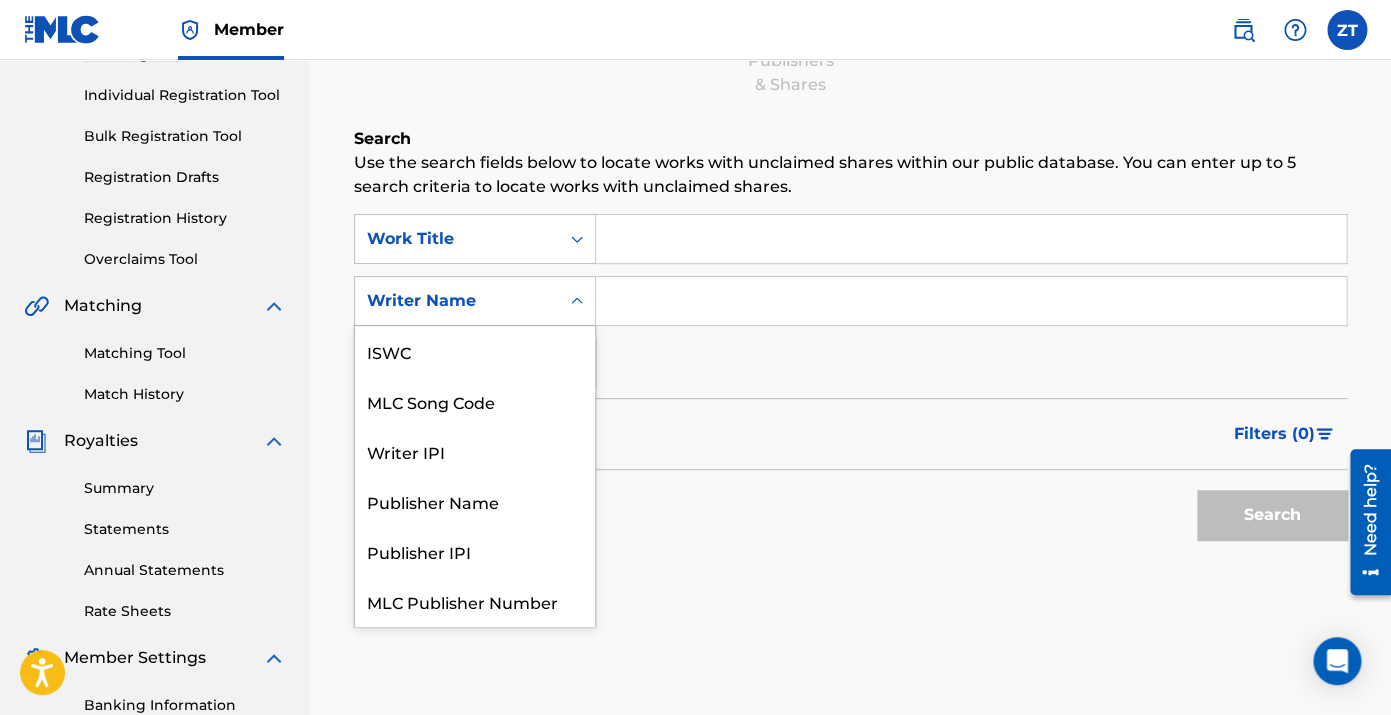 click at bounding box center [577, 301] 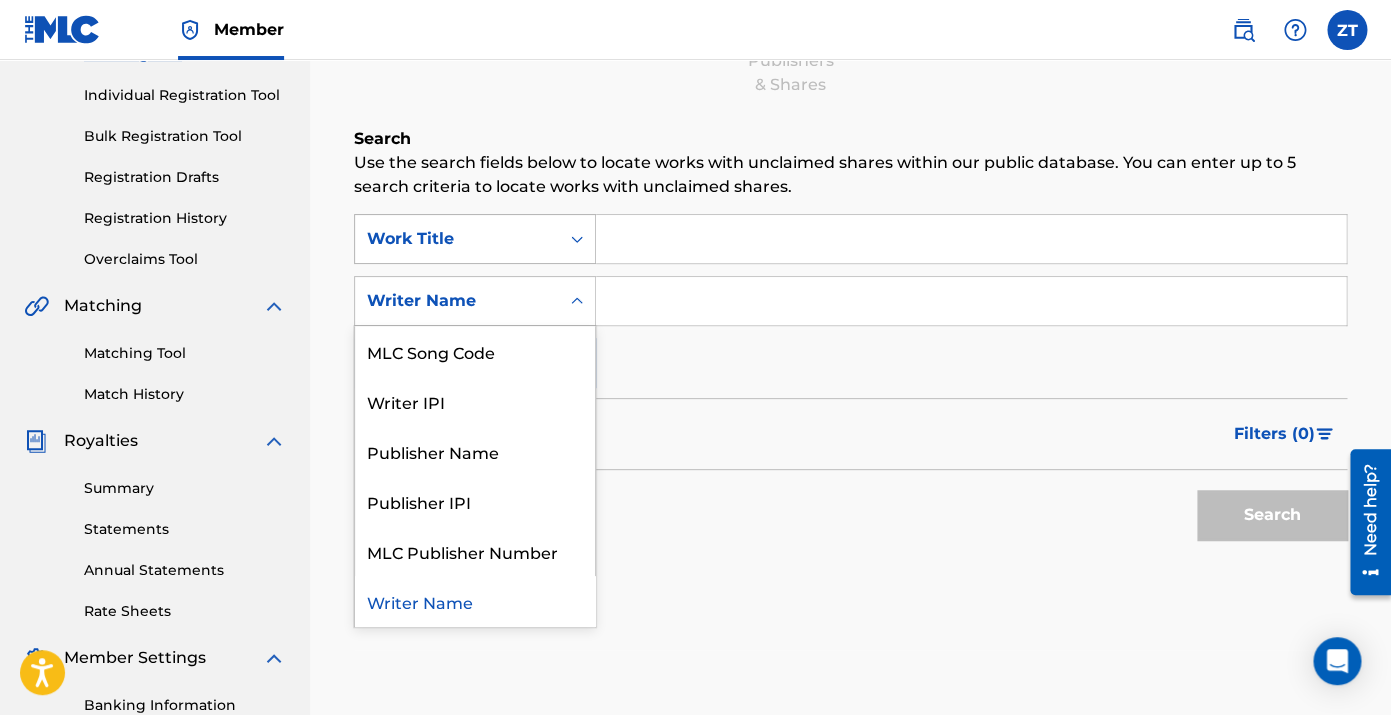 click on "Work Title" at bounding box center (457, 239) 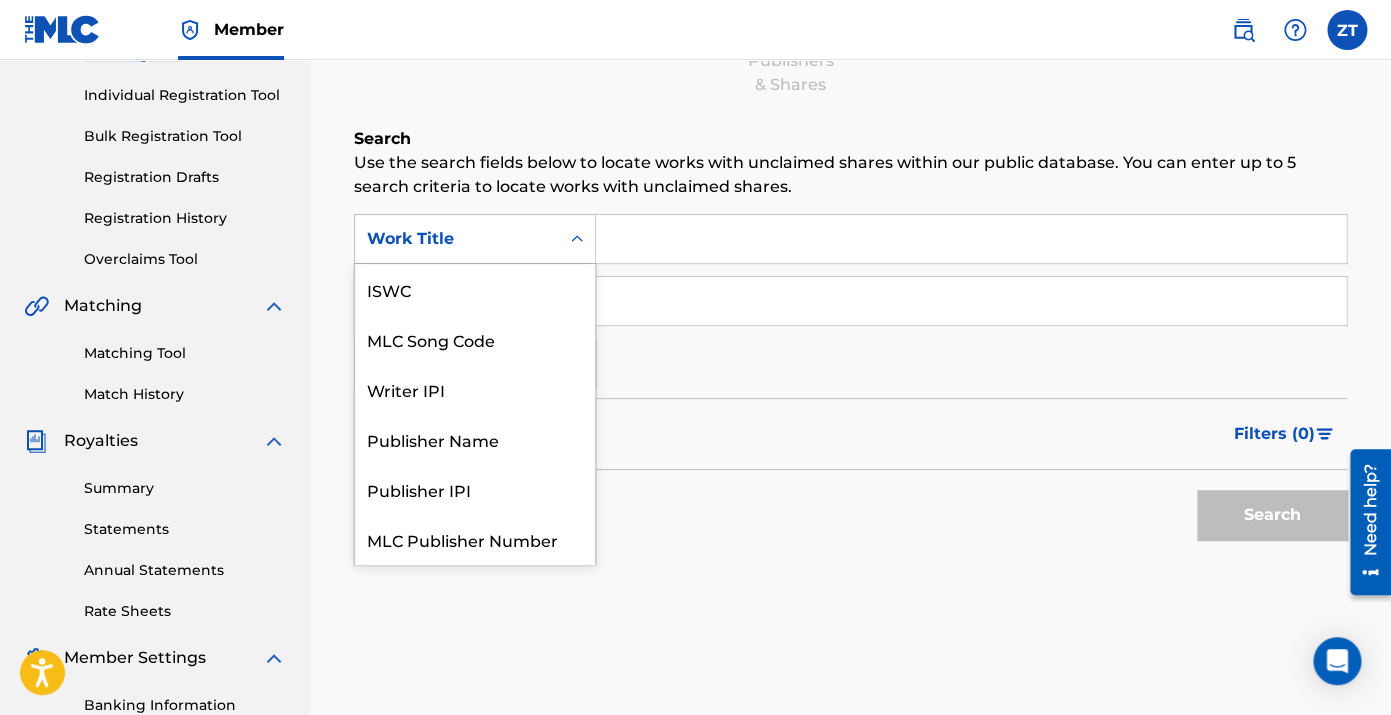 scroll, scrollTop: 50, scrollLeft: 0, axis: vertical 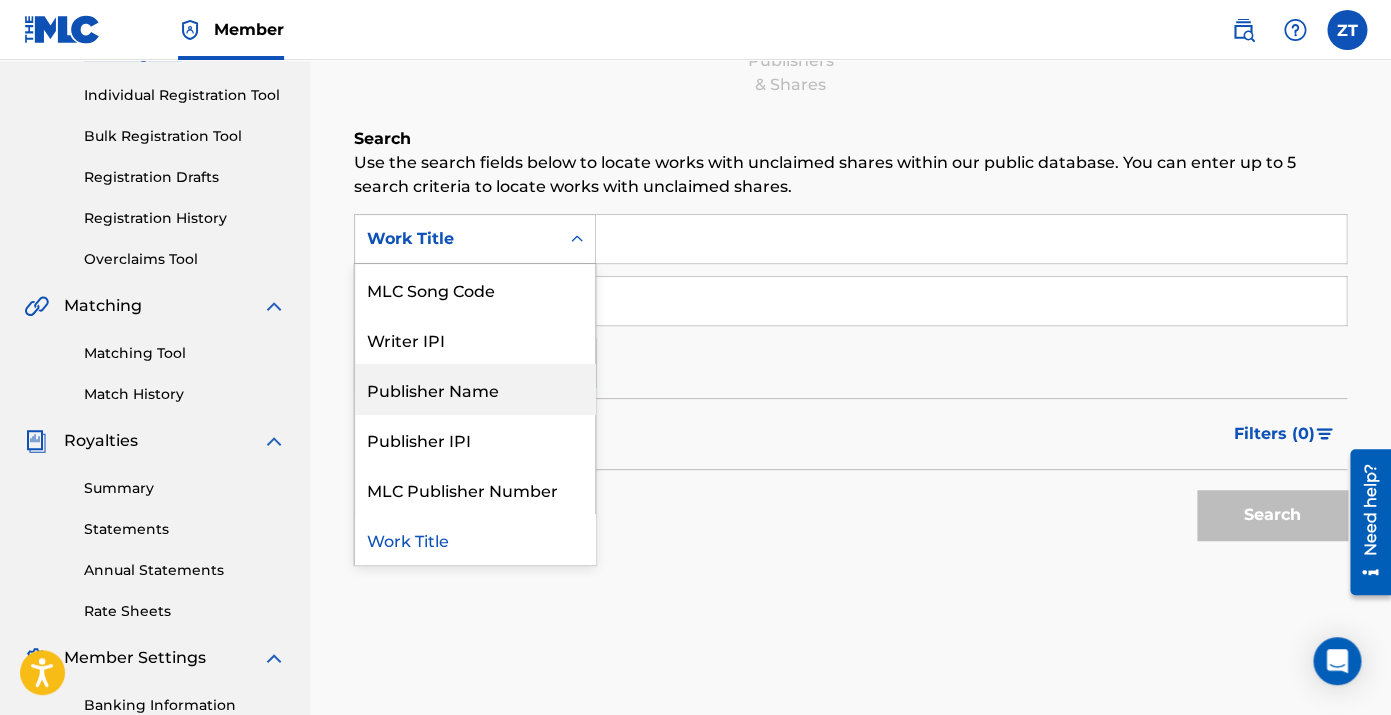 click on "Publisher Name" at bounding box center [475, 389] 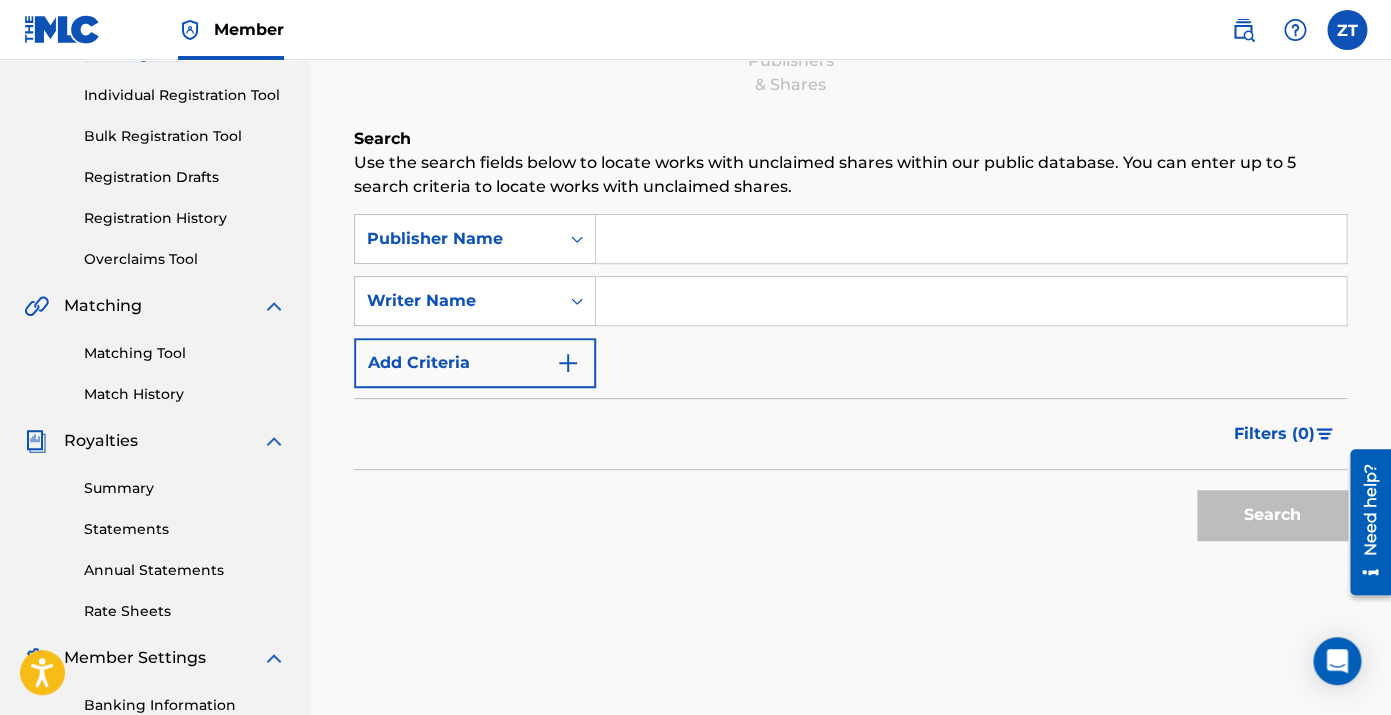 click on "SearchWithCriteria422e76e0-a0bc-4be6-a837-5c1c1f5b367d Publisher Name SearchWithCriteriaf2b05e7e-85b2-4d99-80be-ed50820d3cea Writer Name Add Criteria" at bounding box center (850, 301) 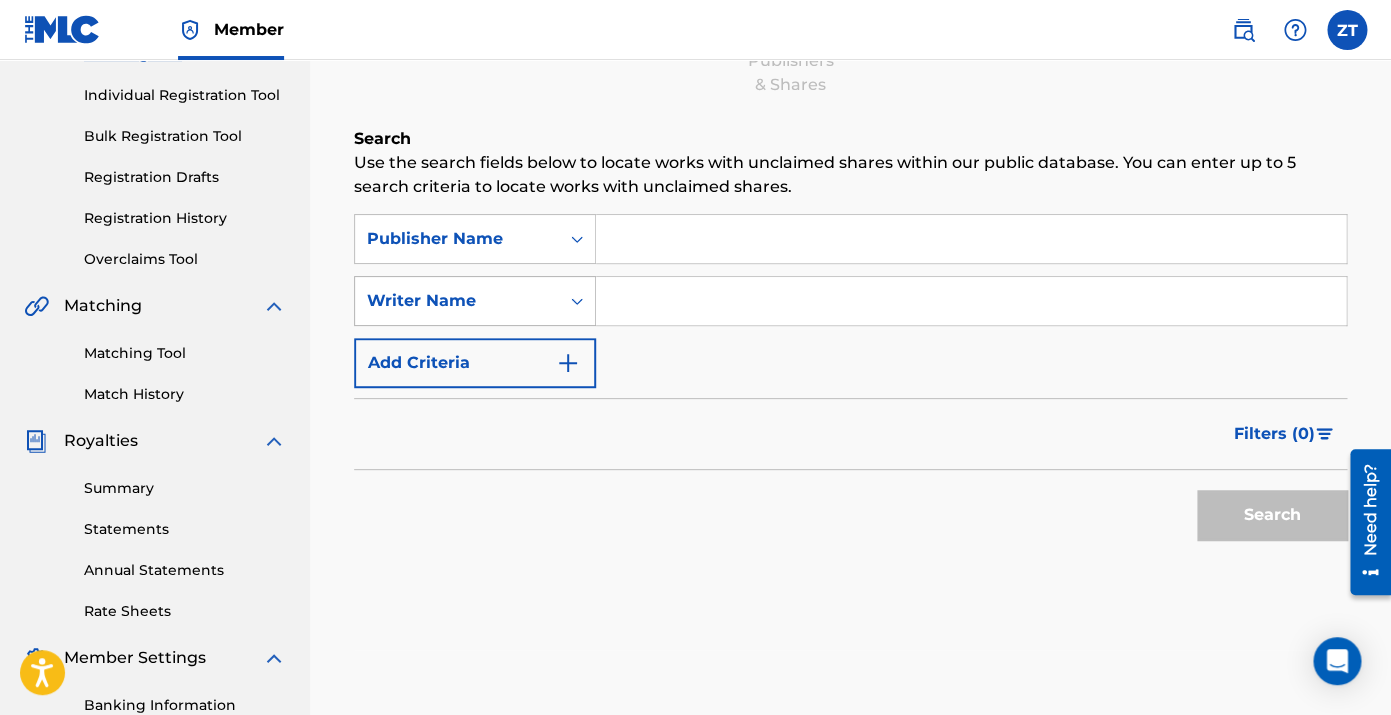 click on "Writer Name" at bounding box center (457, 301) 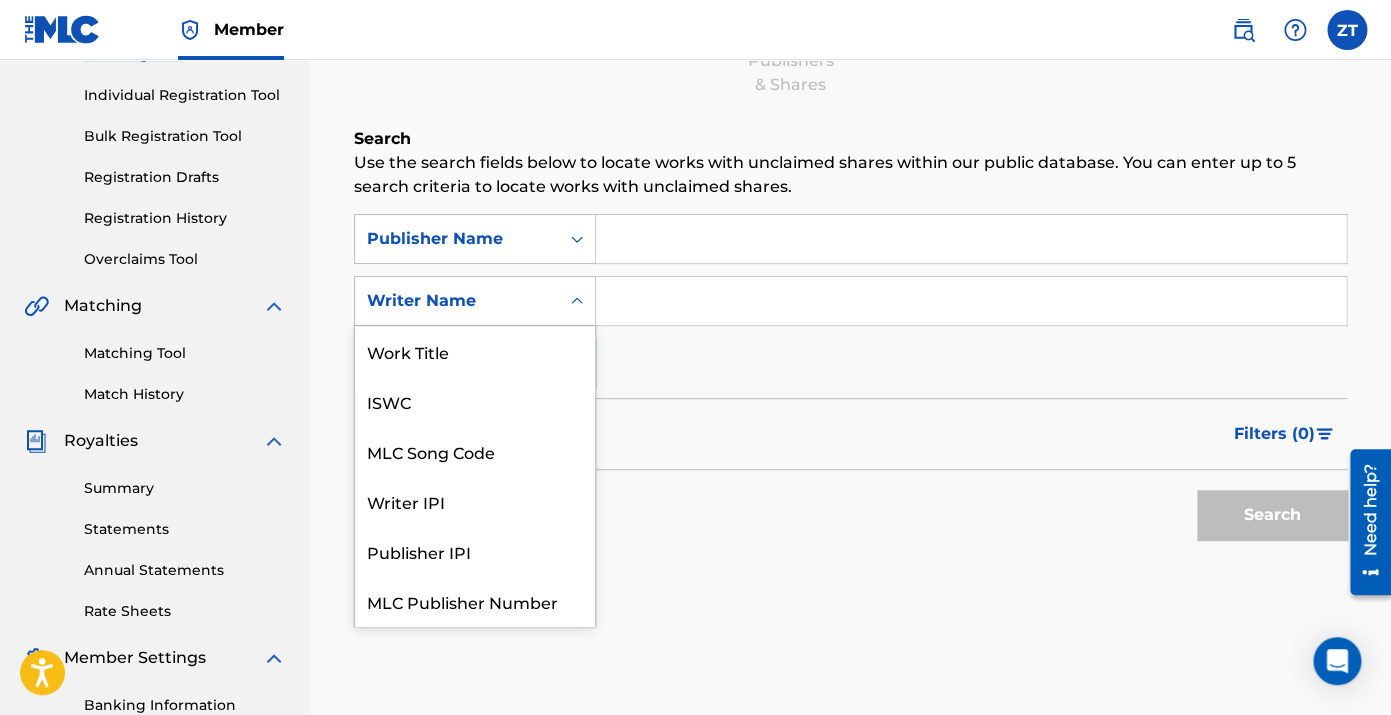 scroll, scrollTop: 50, scrollLeft: 0, axis: vertical 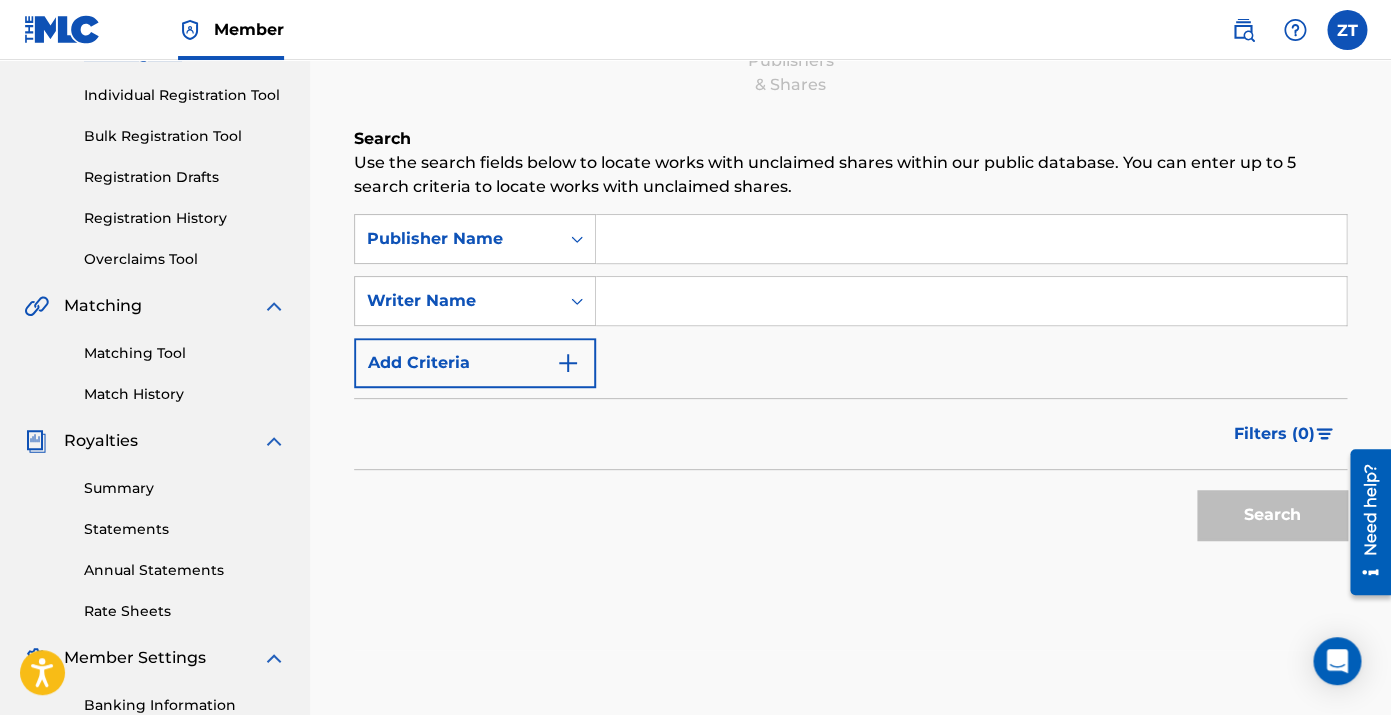 click on "Search" at bounding box center [850, 510] 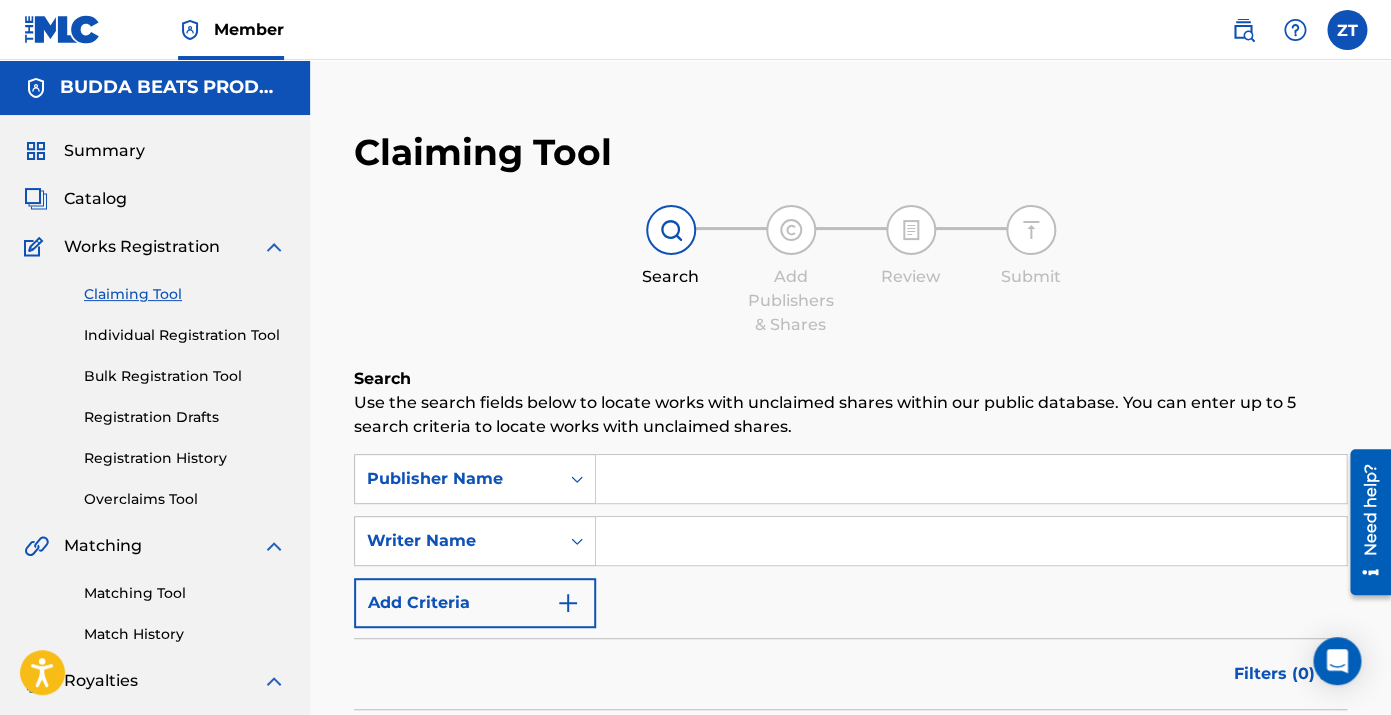 click on "Catalog" at bounding box center [95, 199] 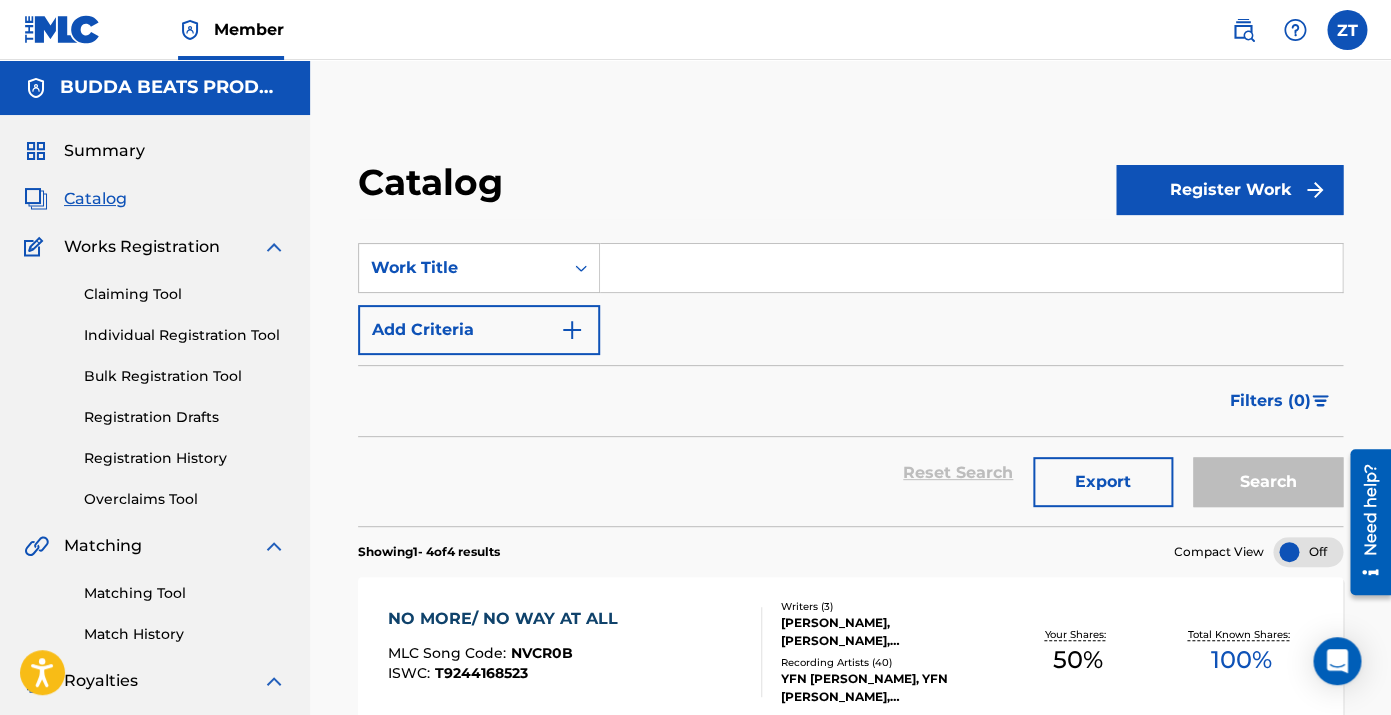 scroll, scrollTop: 3, scrollLeft: 0, axis: vertical 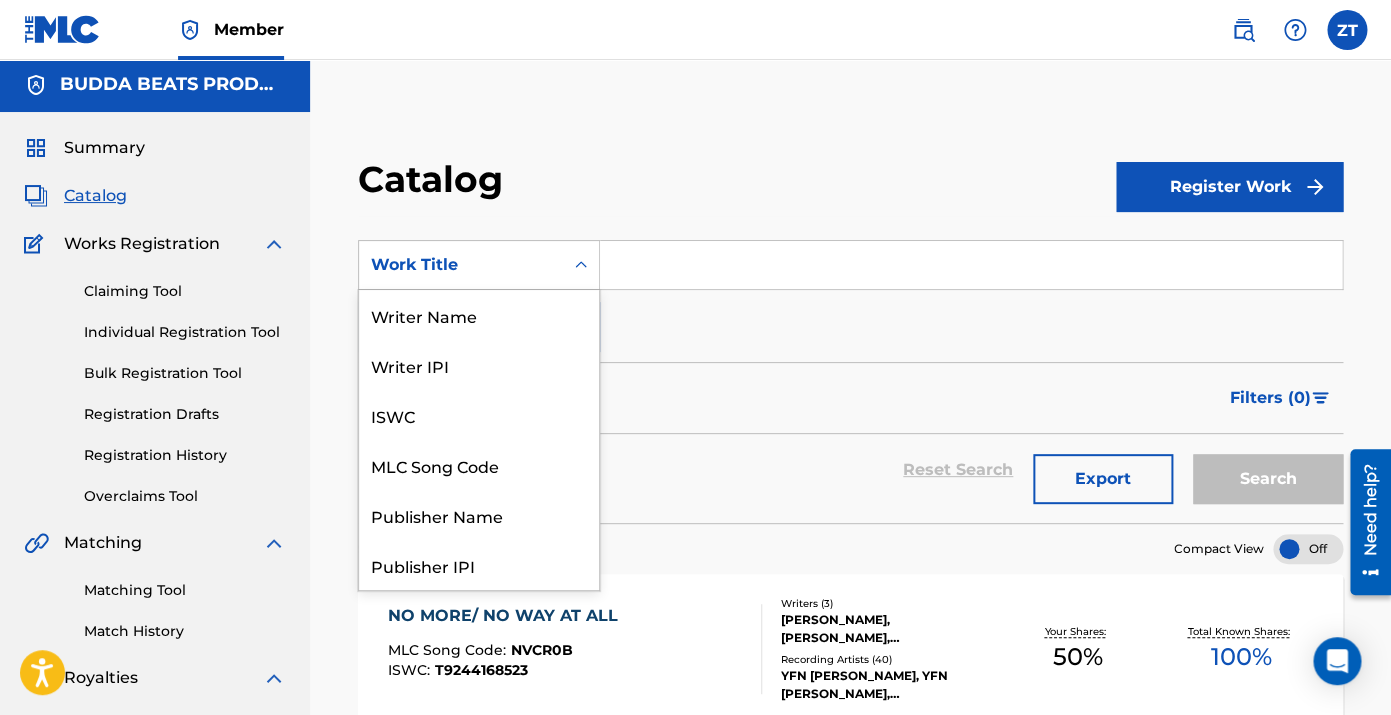 click 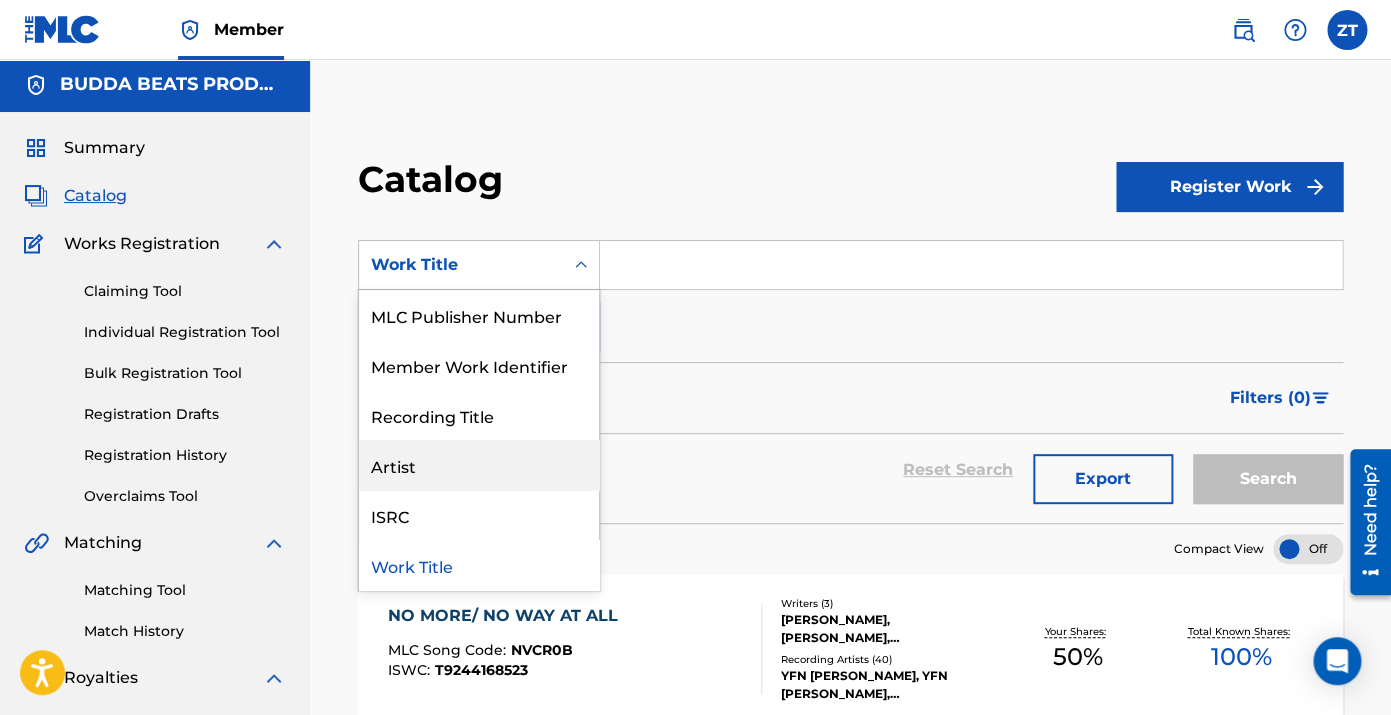 click on "Artist" at bounding box center [479, 465] 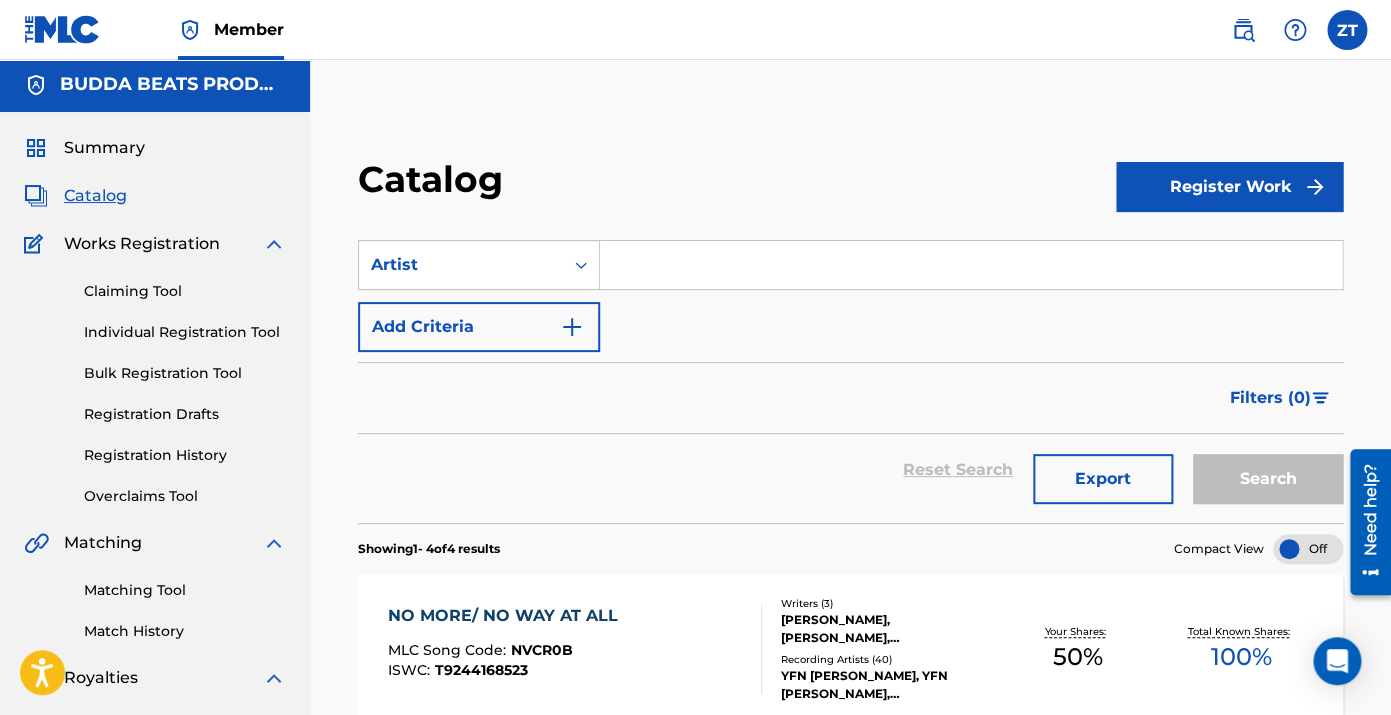 click at bounding box center [971, 265] 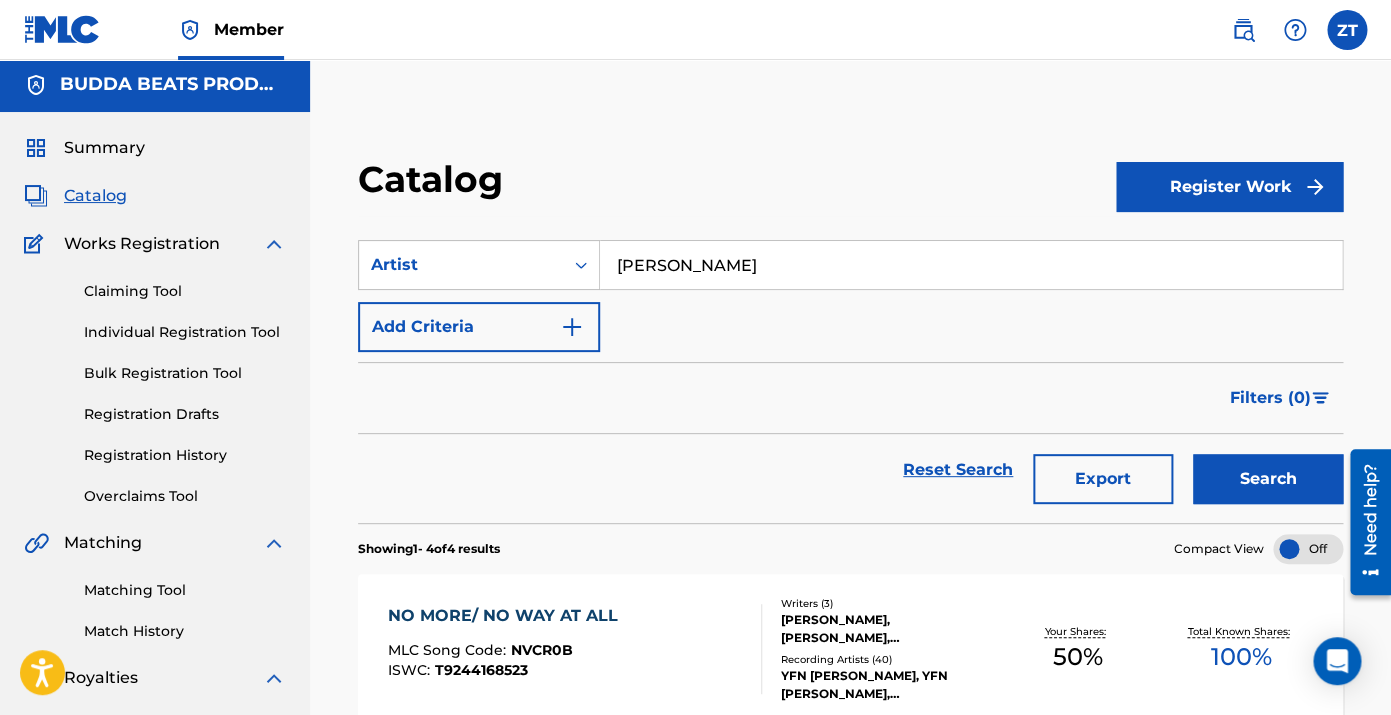 type on "[PERSON_NAME]" 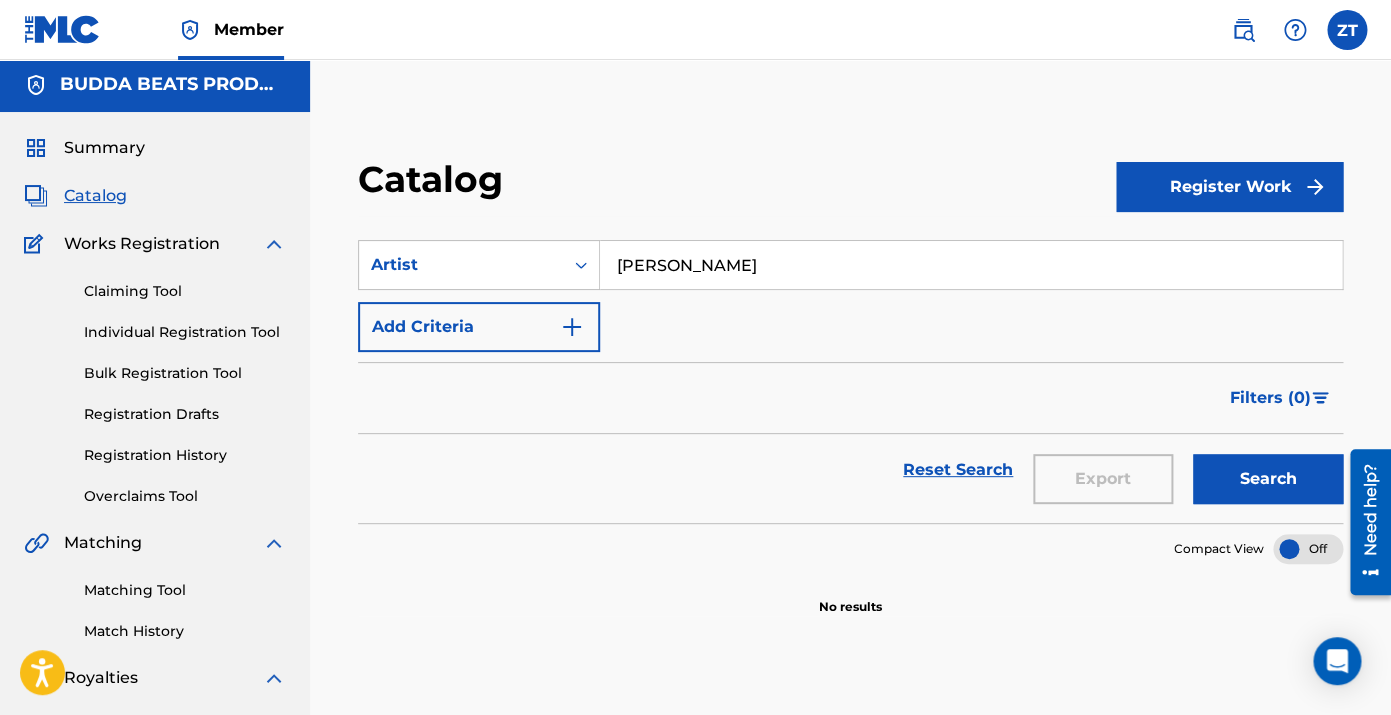 click on "Summary" at bounding box center (104, 148) 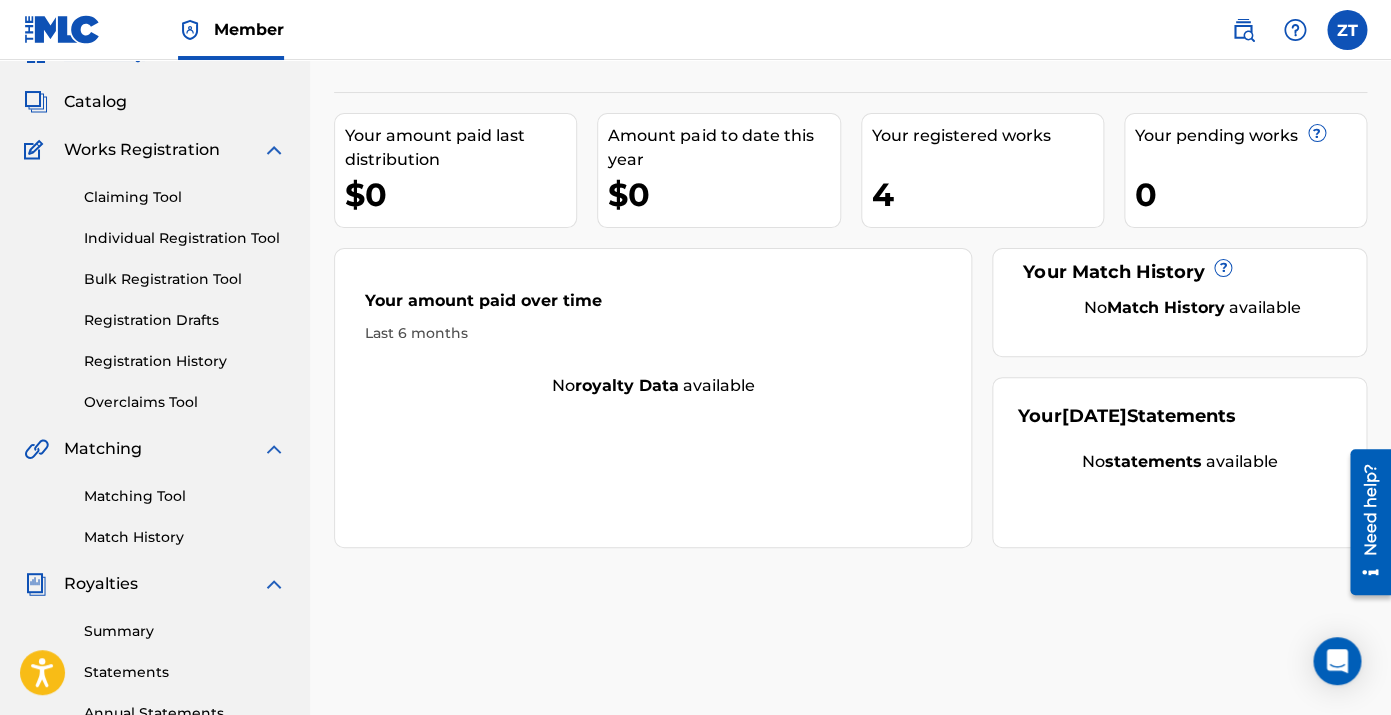 scroll, scrollTop: 99, scrollLeft: 0, axis: vertical 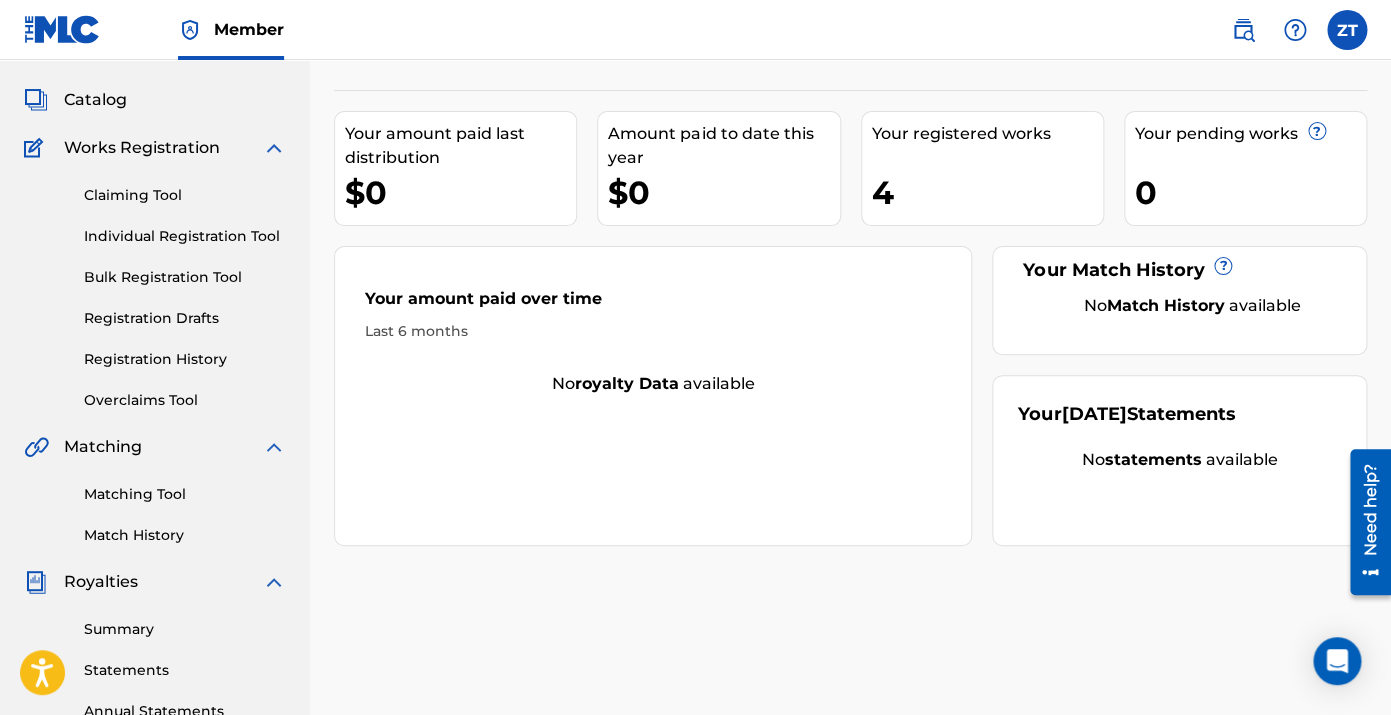 click at bounding box center [1347, 30] 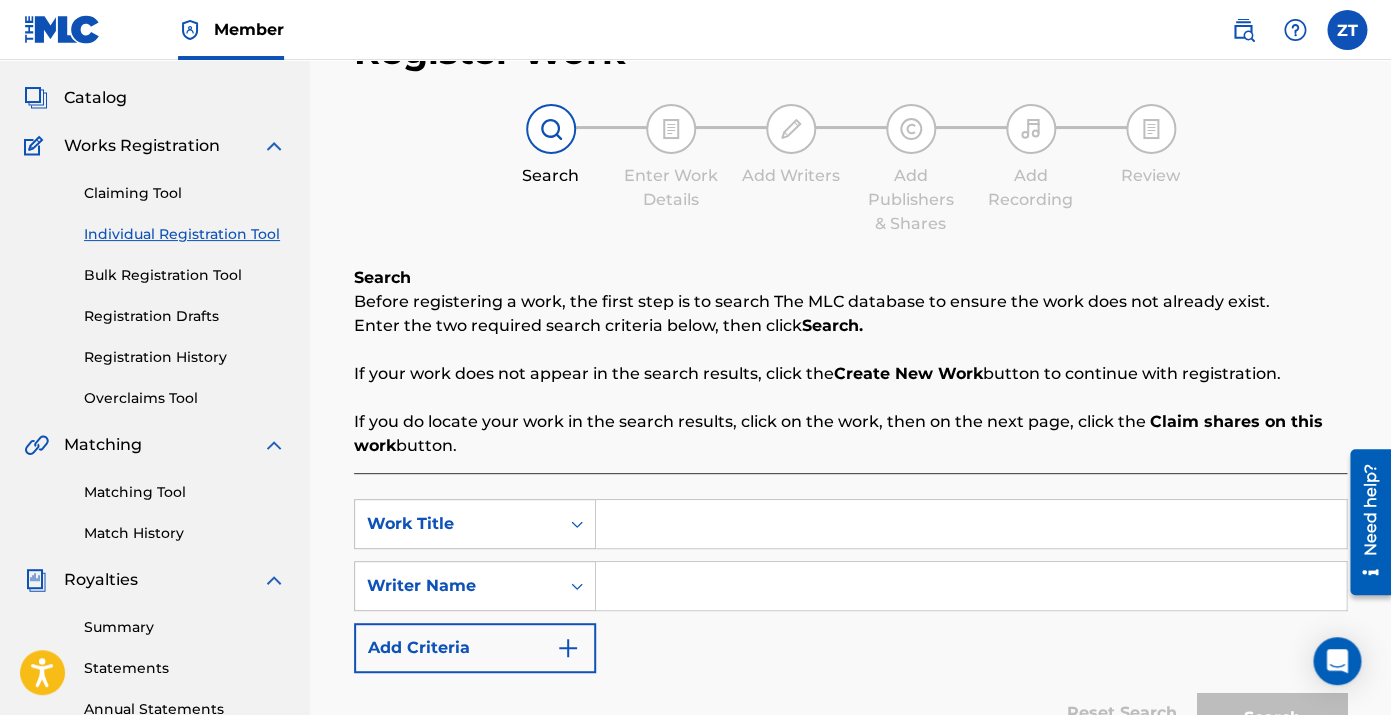 scroll, scrollTop: 25, scrollLeft: 0, axis: vertical 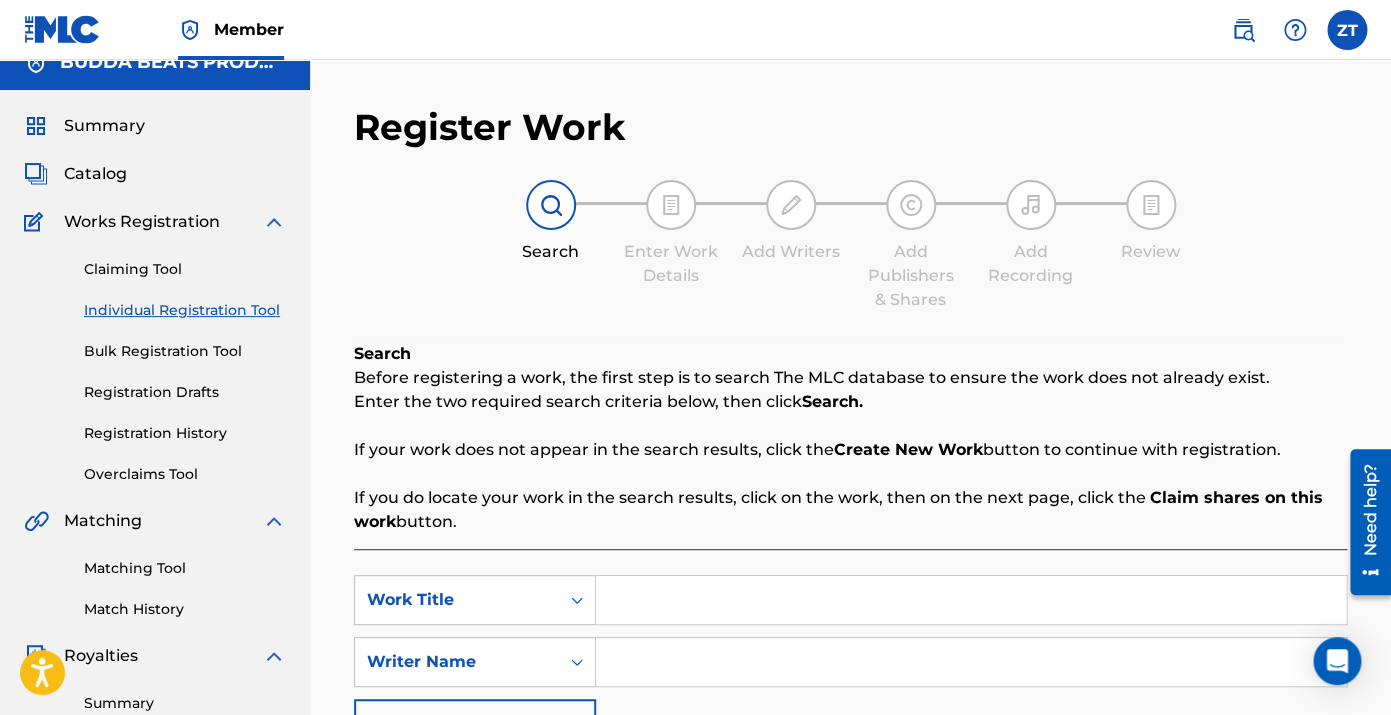 click on "Summary" at bounding box center [104, 126] 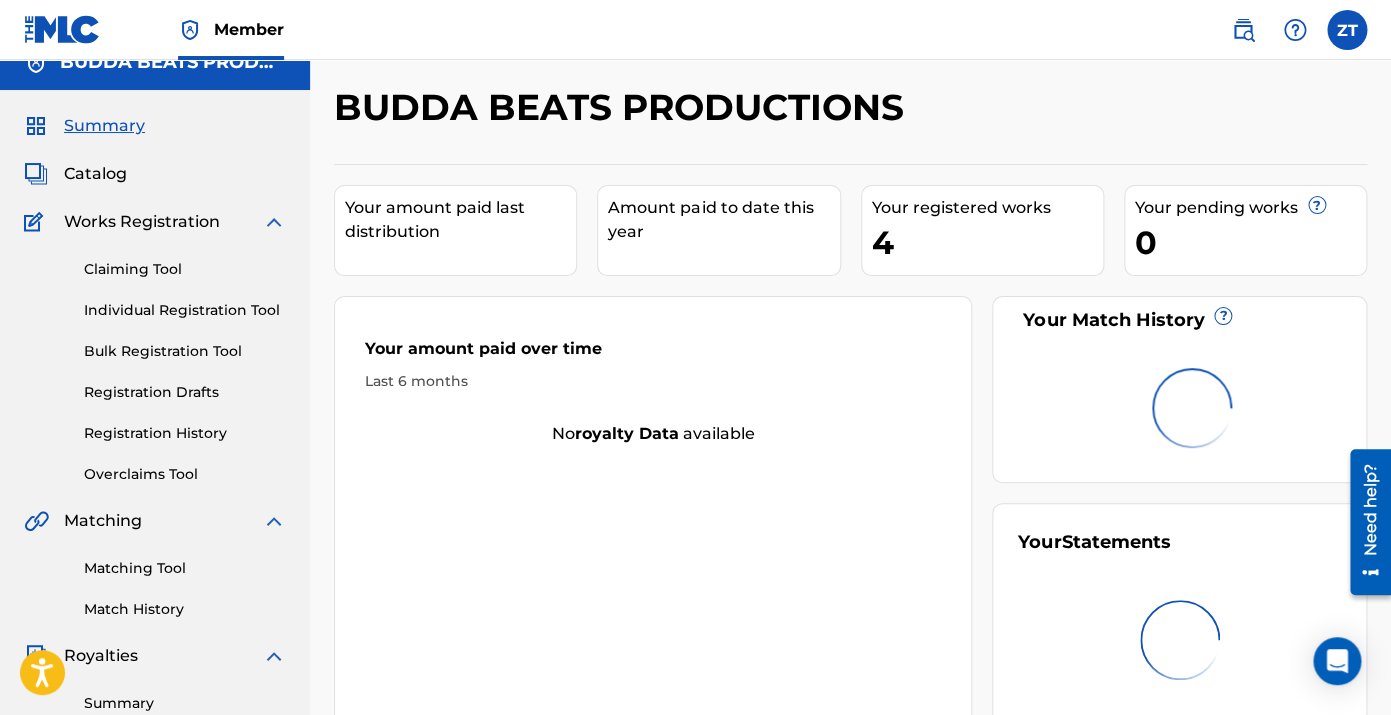 scroll, scrollTop: 0, scrollLeft: 0, axis: both 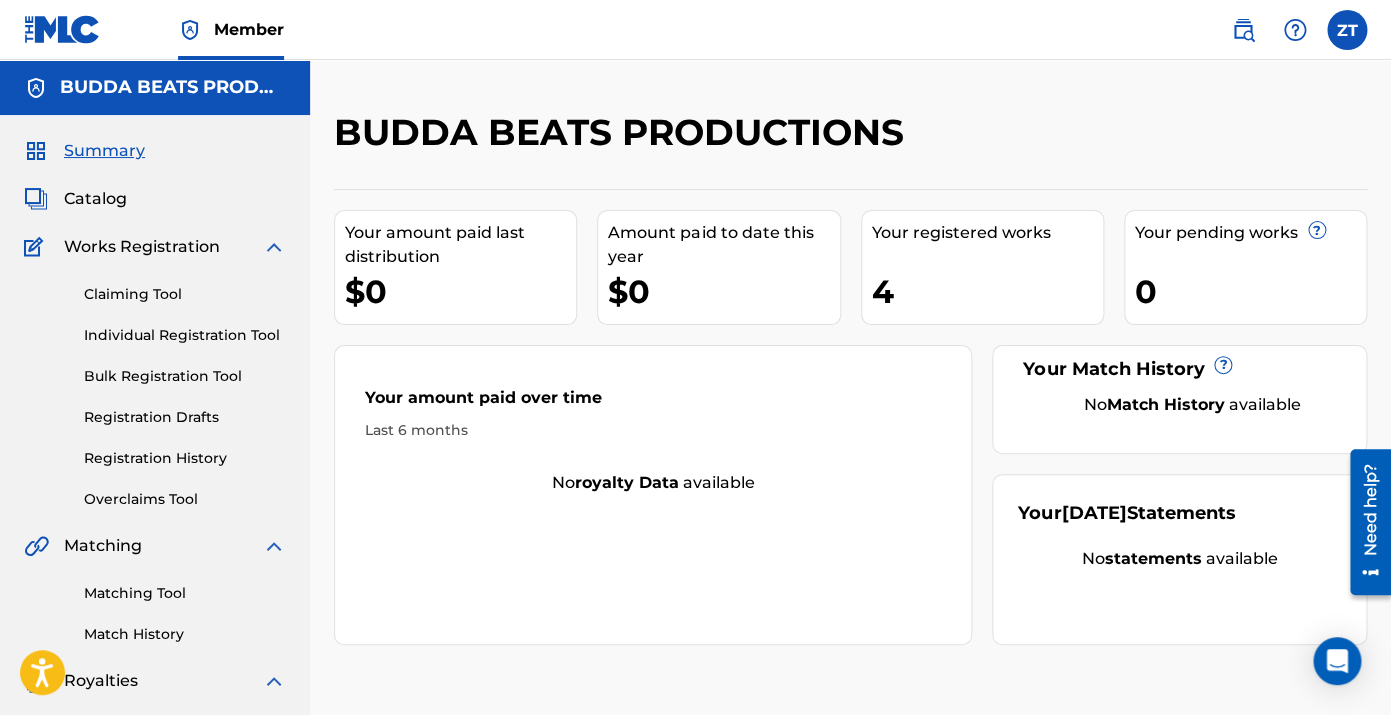 click on "Amount paid to date this year" at bounding box center (723, 245) 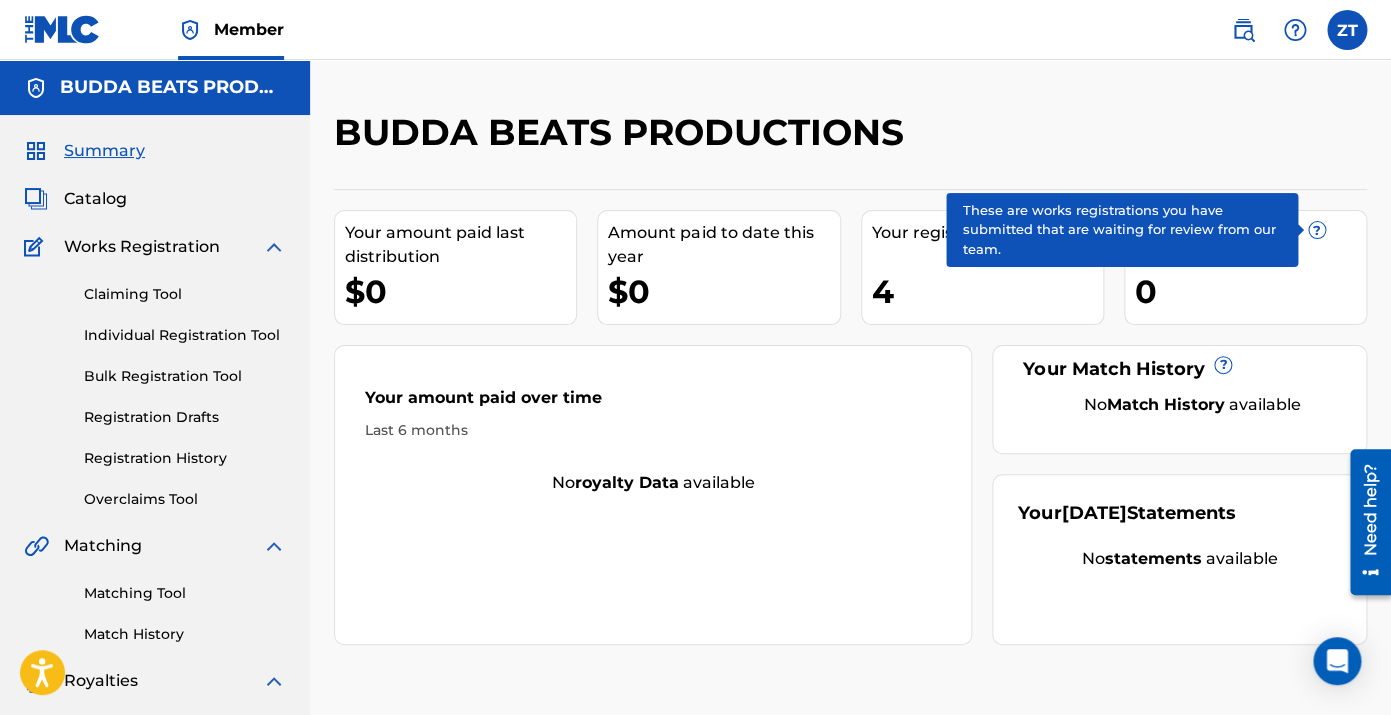 click on "?" at bounding box center [1317, 230] 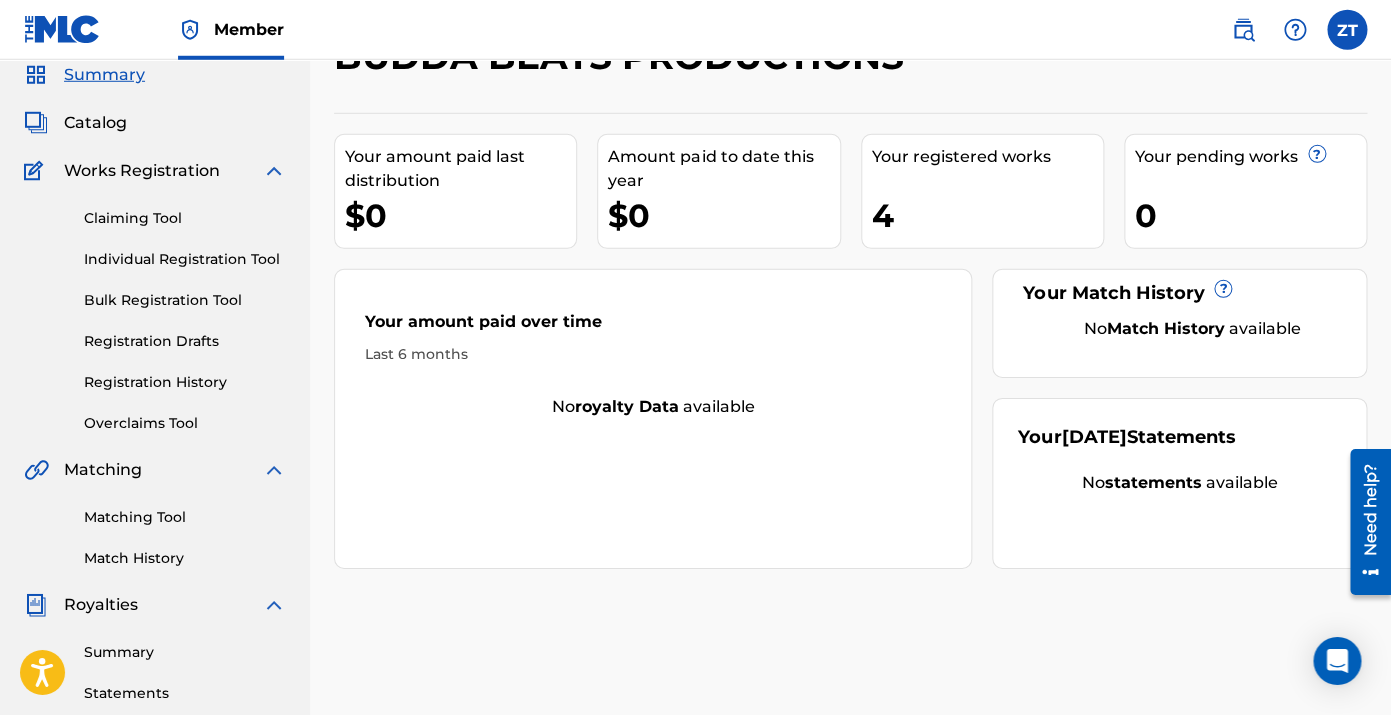 scroll, scrollTop: 0, scrollLeft: 0, axis: both 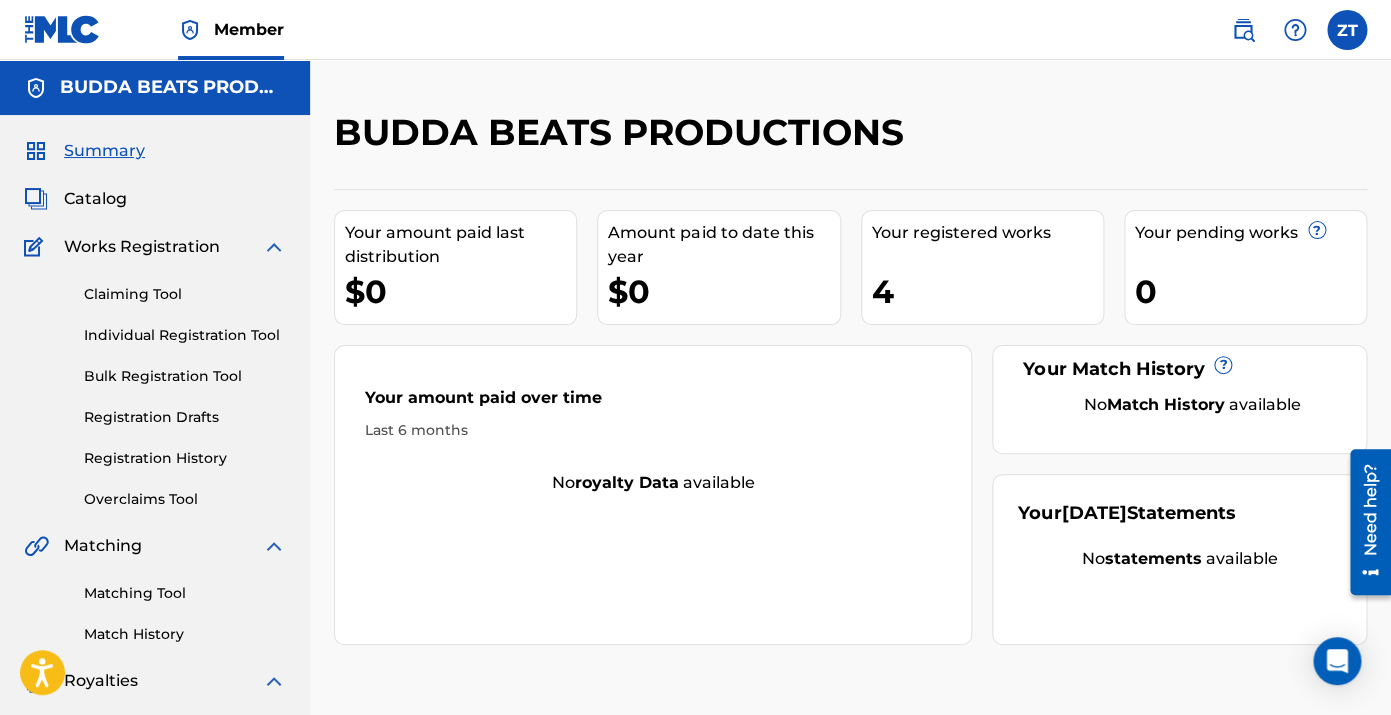 click on "Summary" at bounding box center (104, 151) 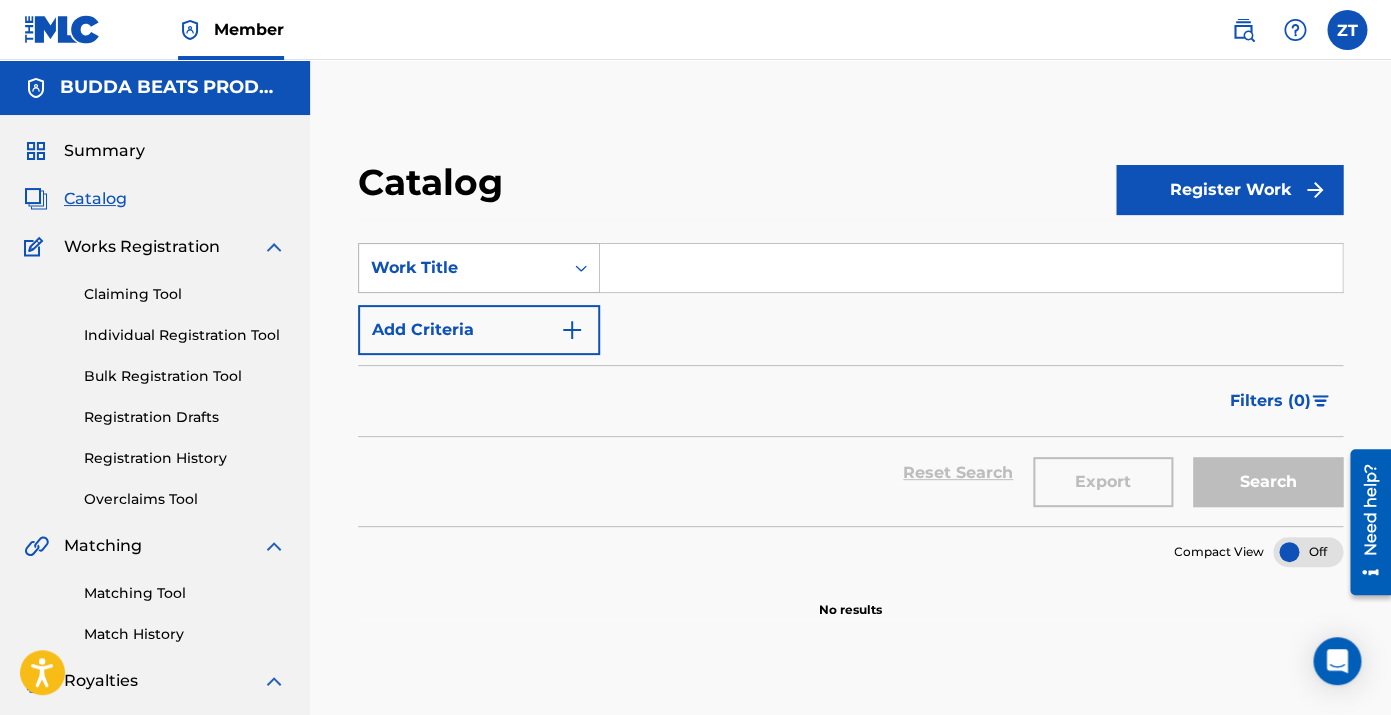 click on "Work Title" at bounding box center (461, 268) 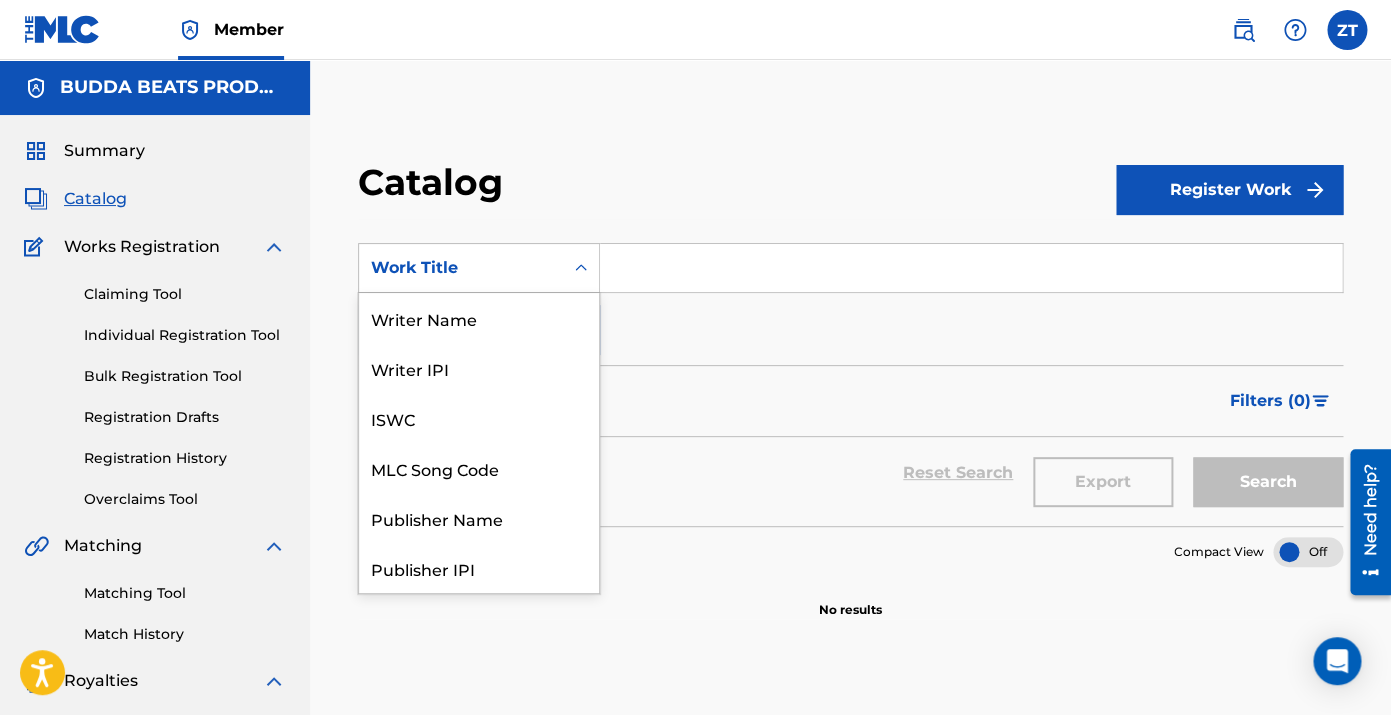 scroll, scrollTop: 300, scrollLeft: 0, axis: vertical 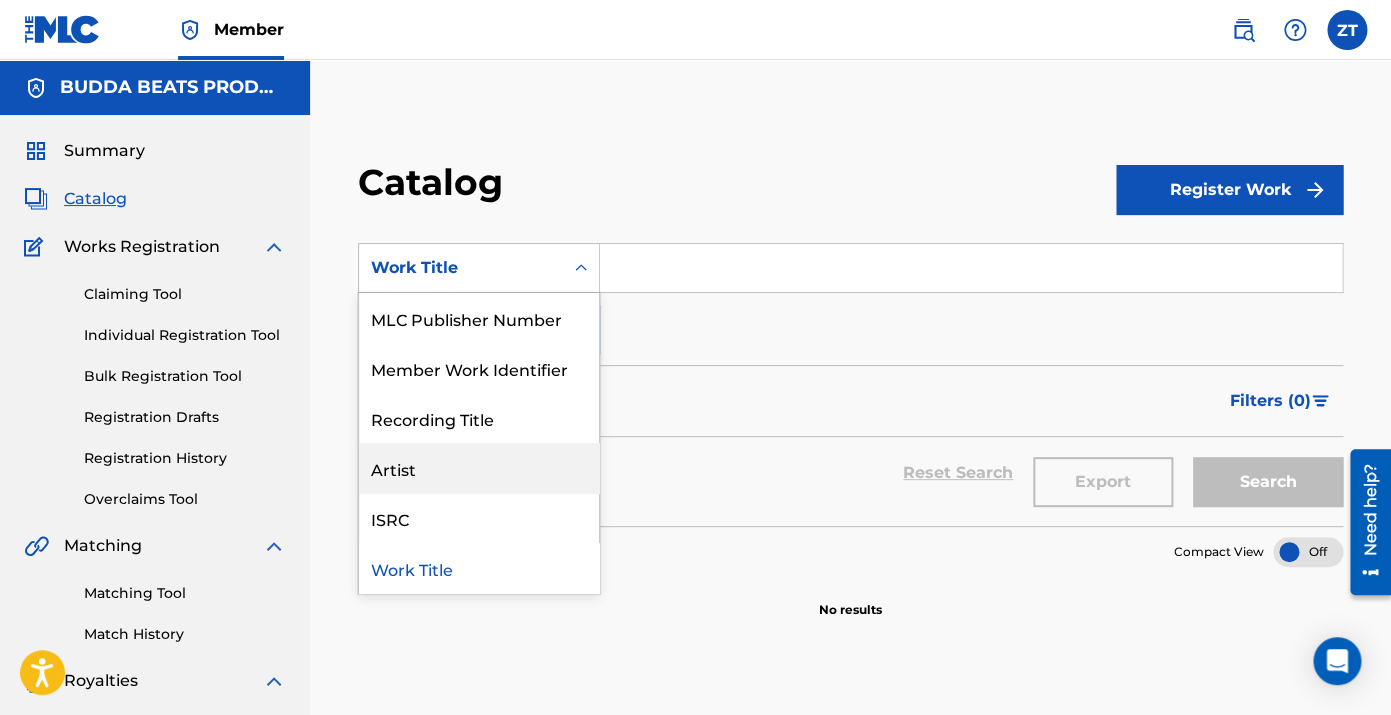 click on "Artist" at bounding box center [479, 468] 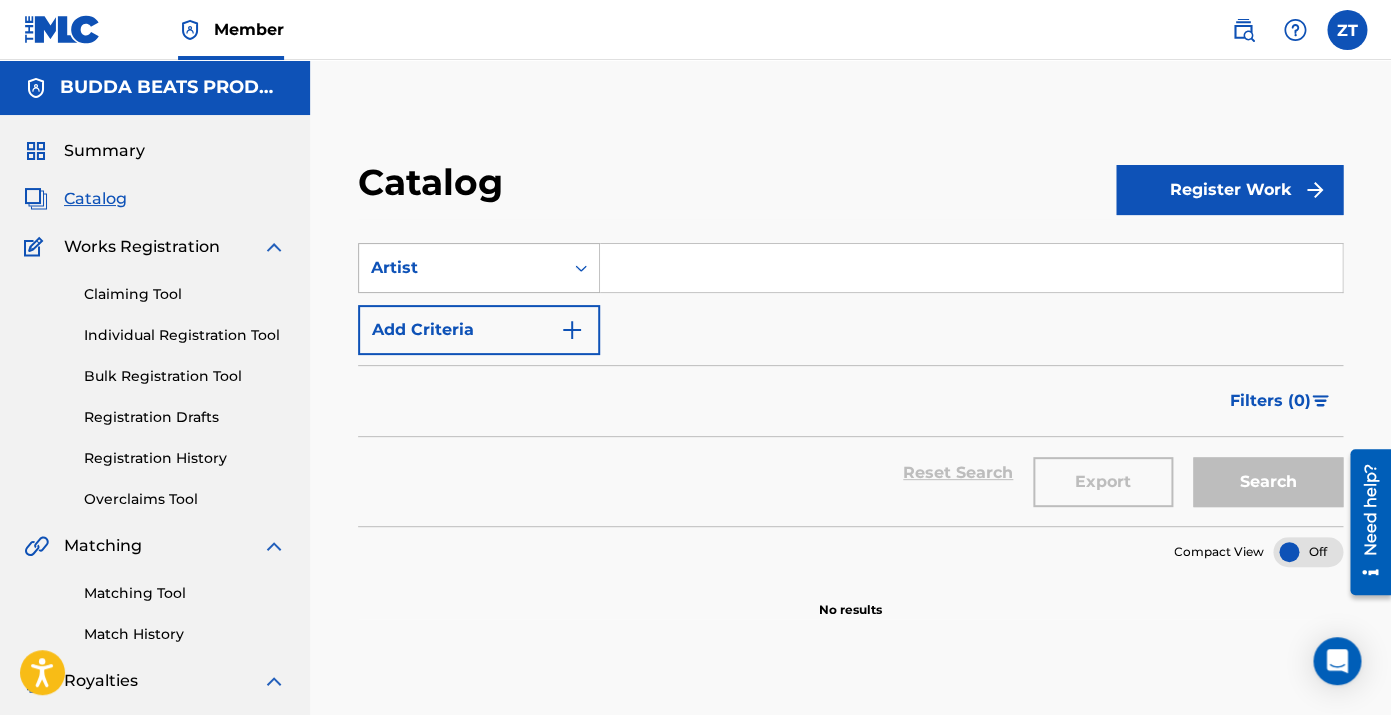 click on "Artist" at bounding box center [461, 268] 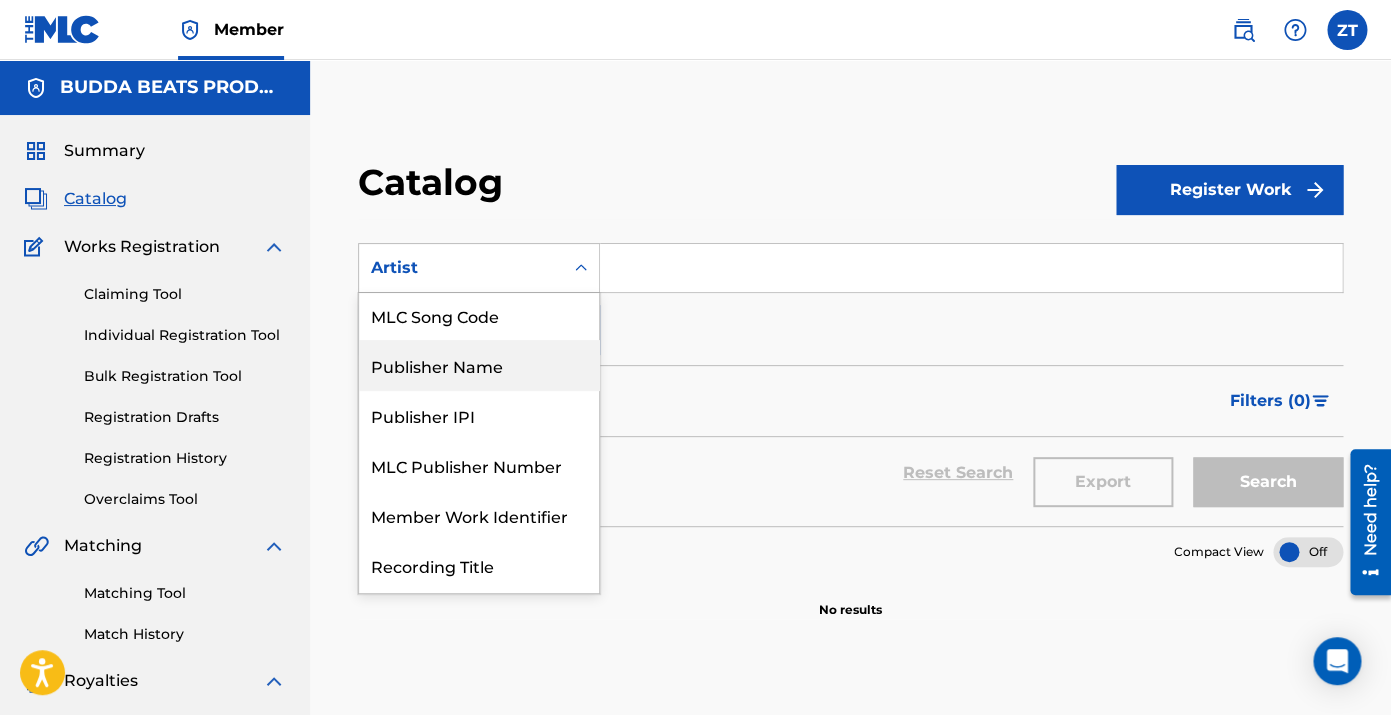 scroll, scrollTop: 0, scrollLeft: 0, axis: both 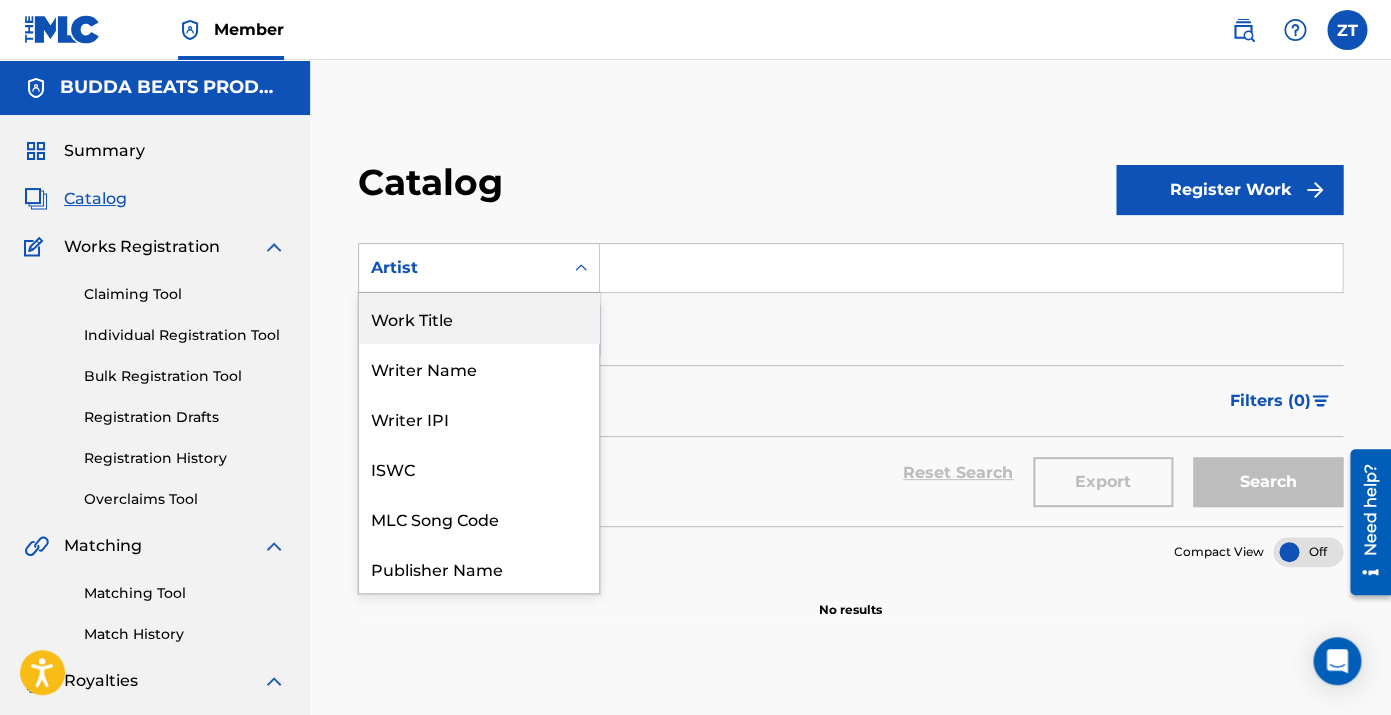 click on "Work Title" at bounding box center [479, 318] 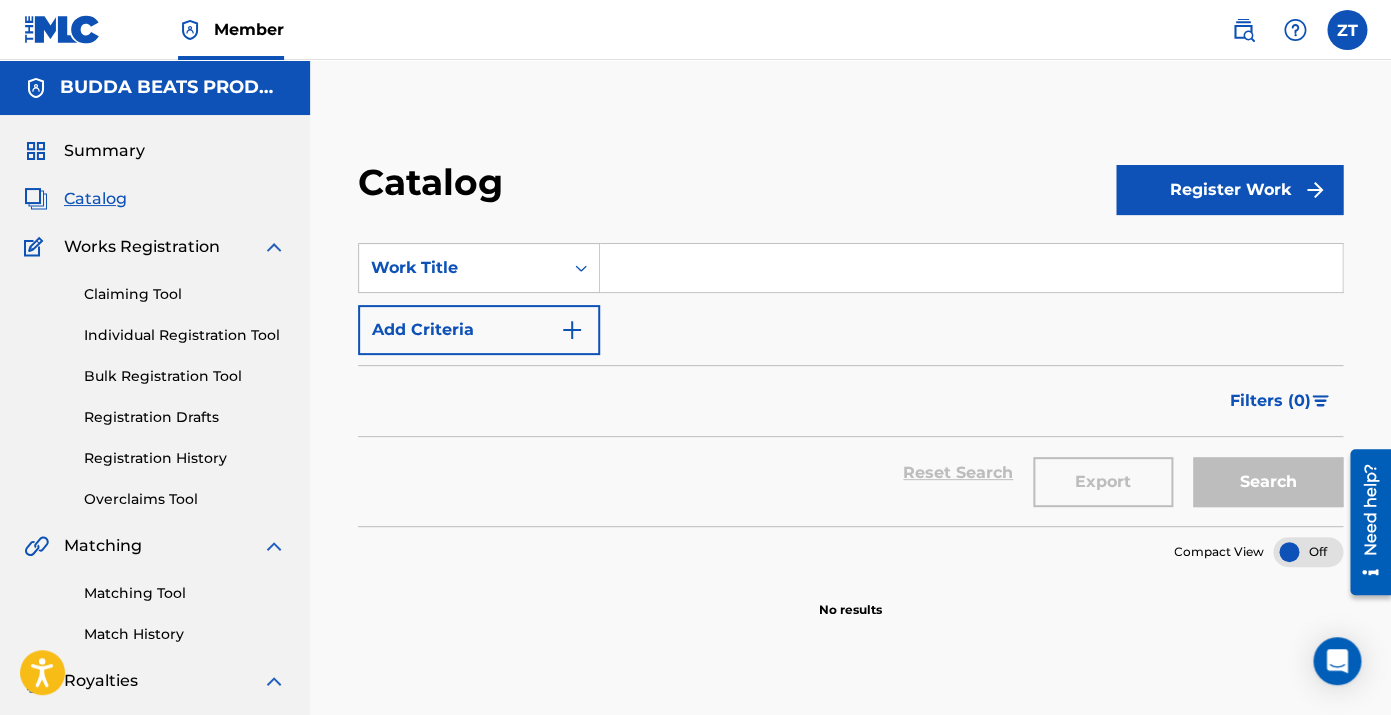 click at bounding box center [971, 268] 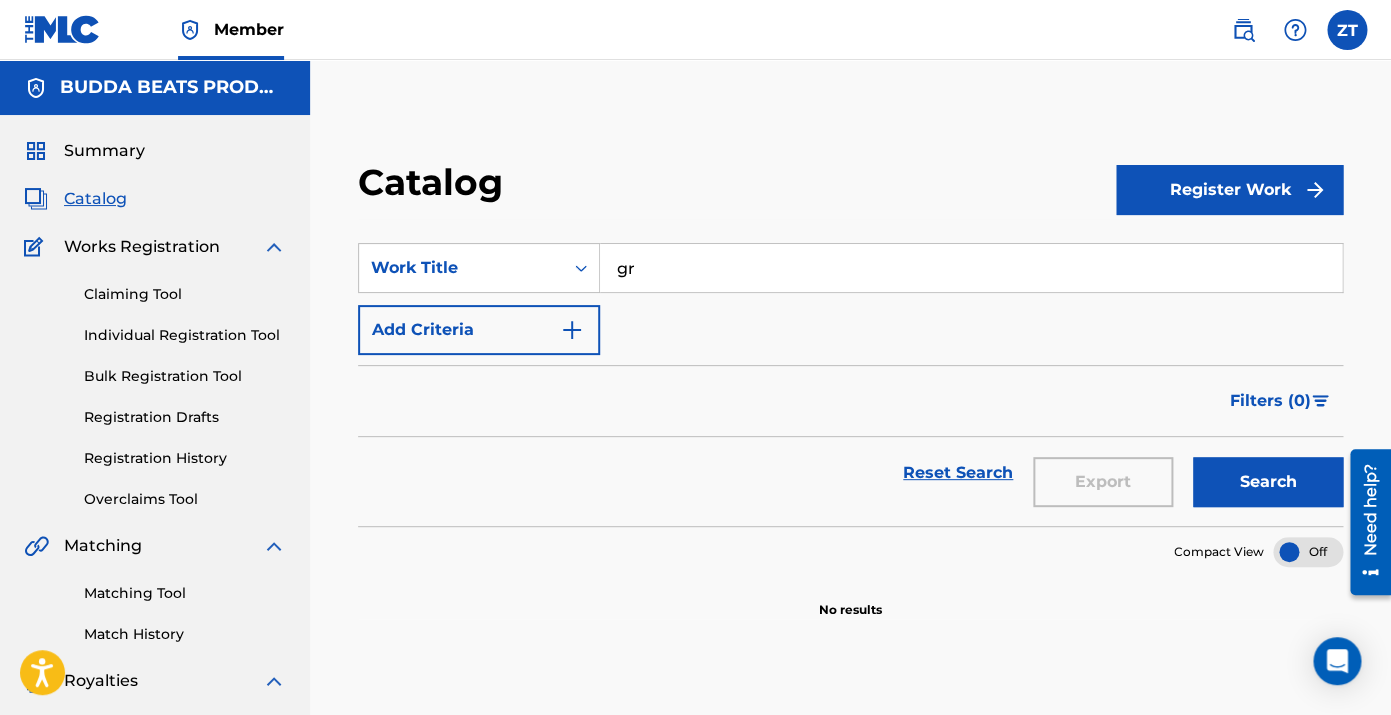 type on "g" 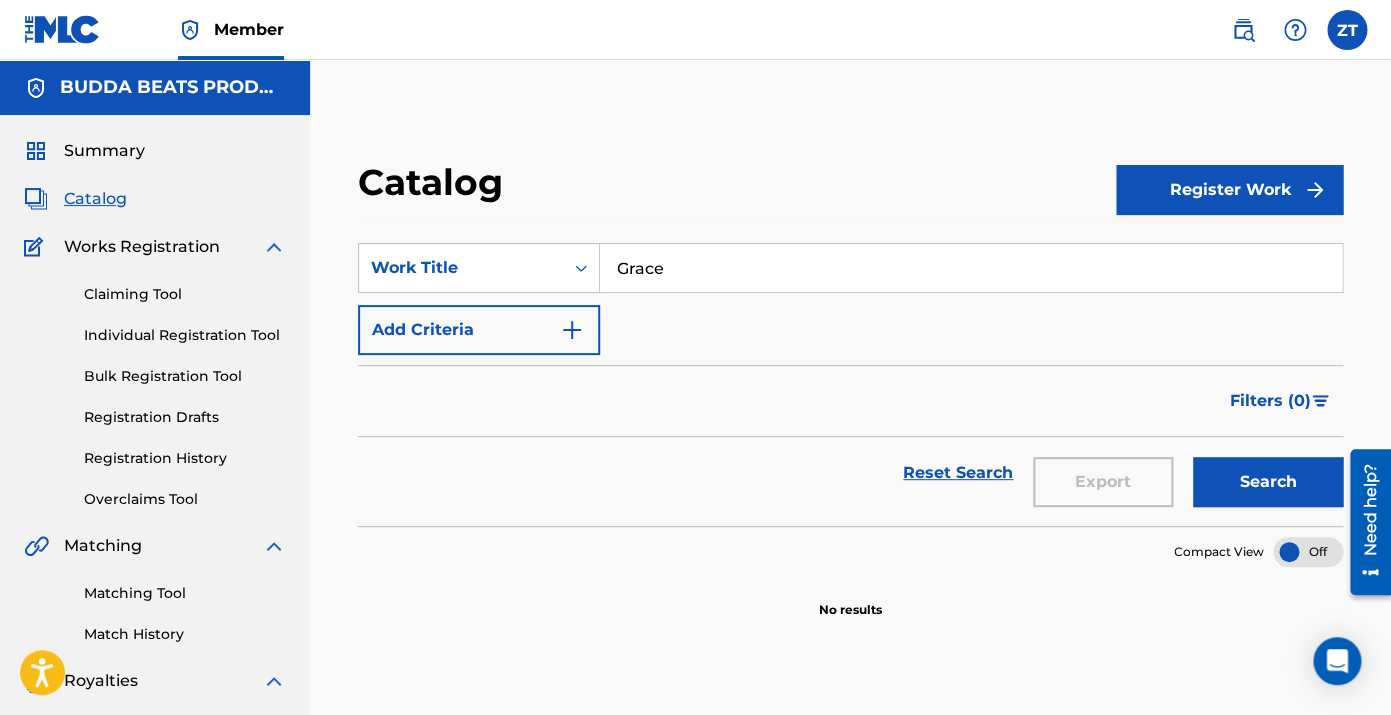 type on "Grace" 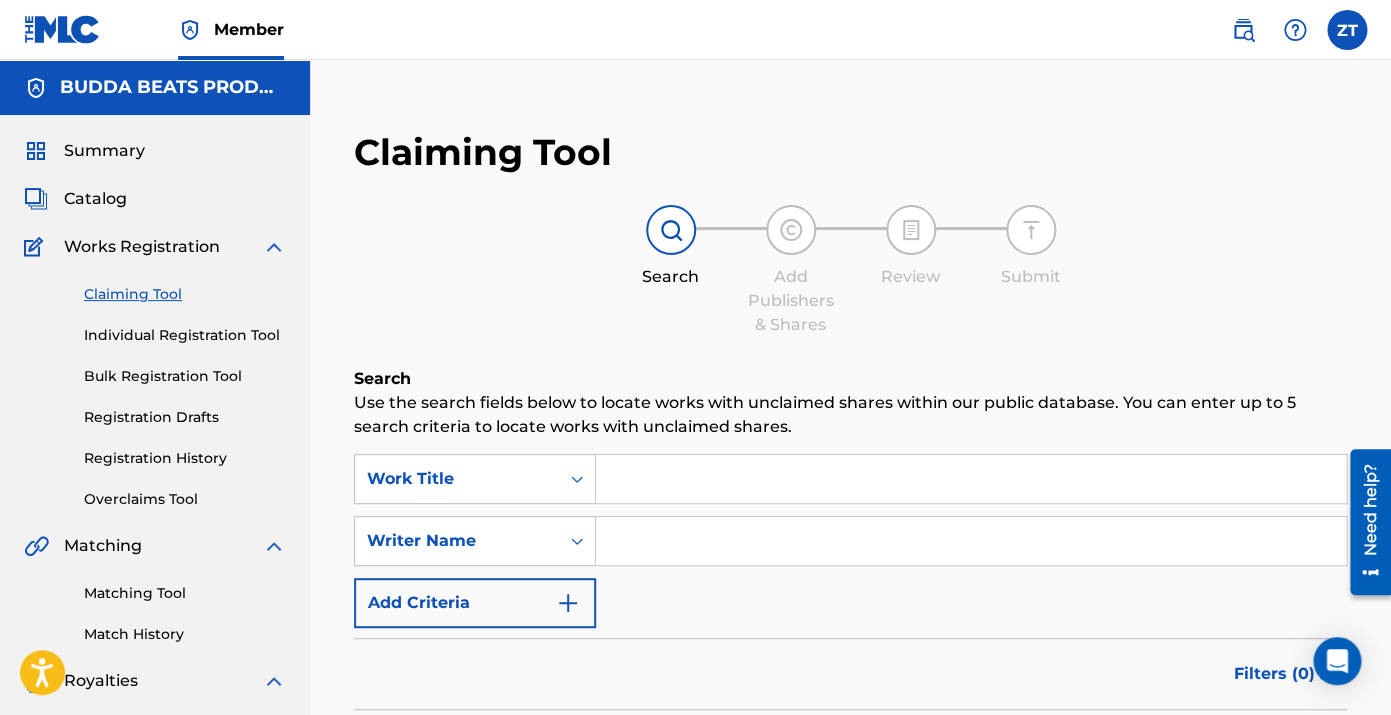 click at bounding box center (971, 479) 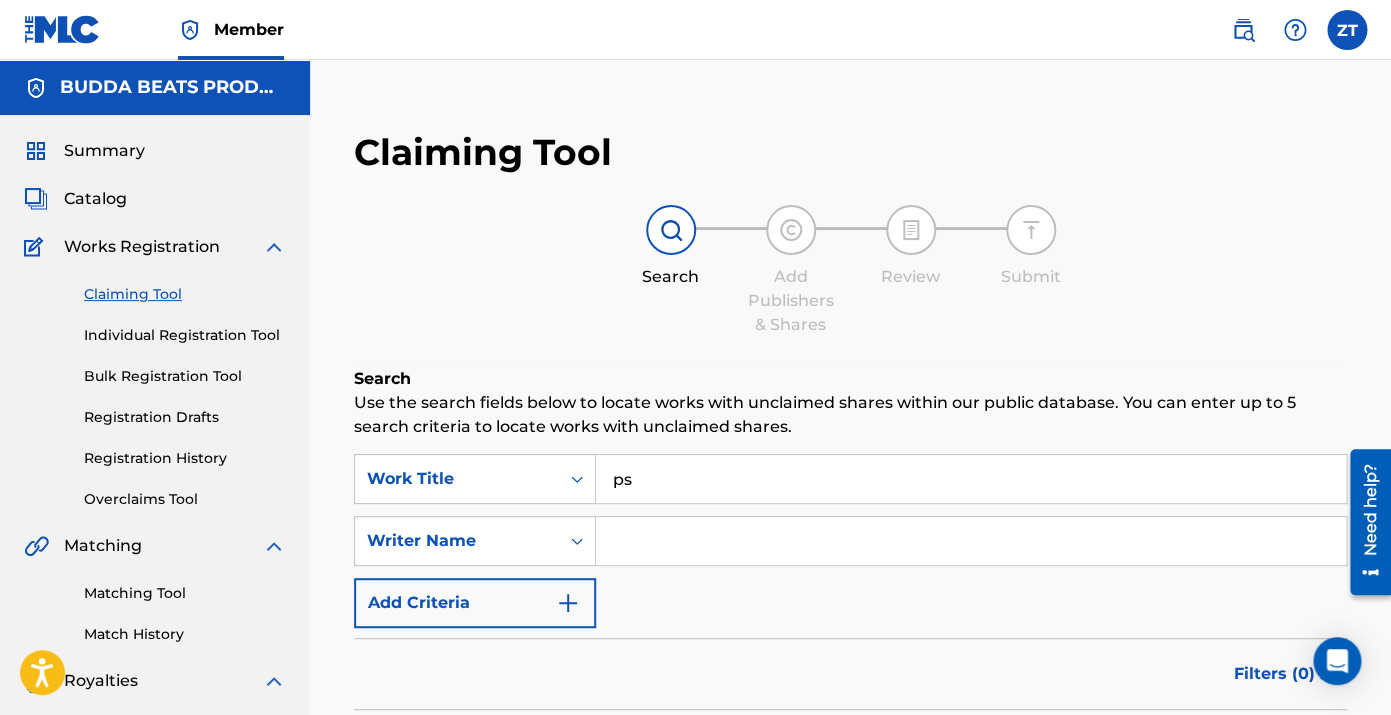type on "p" 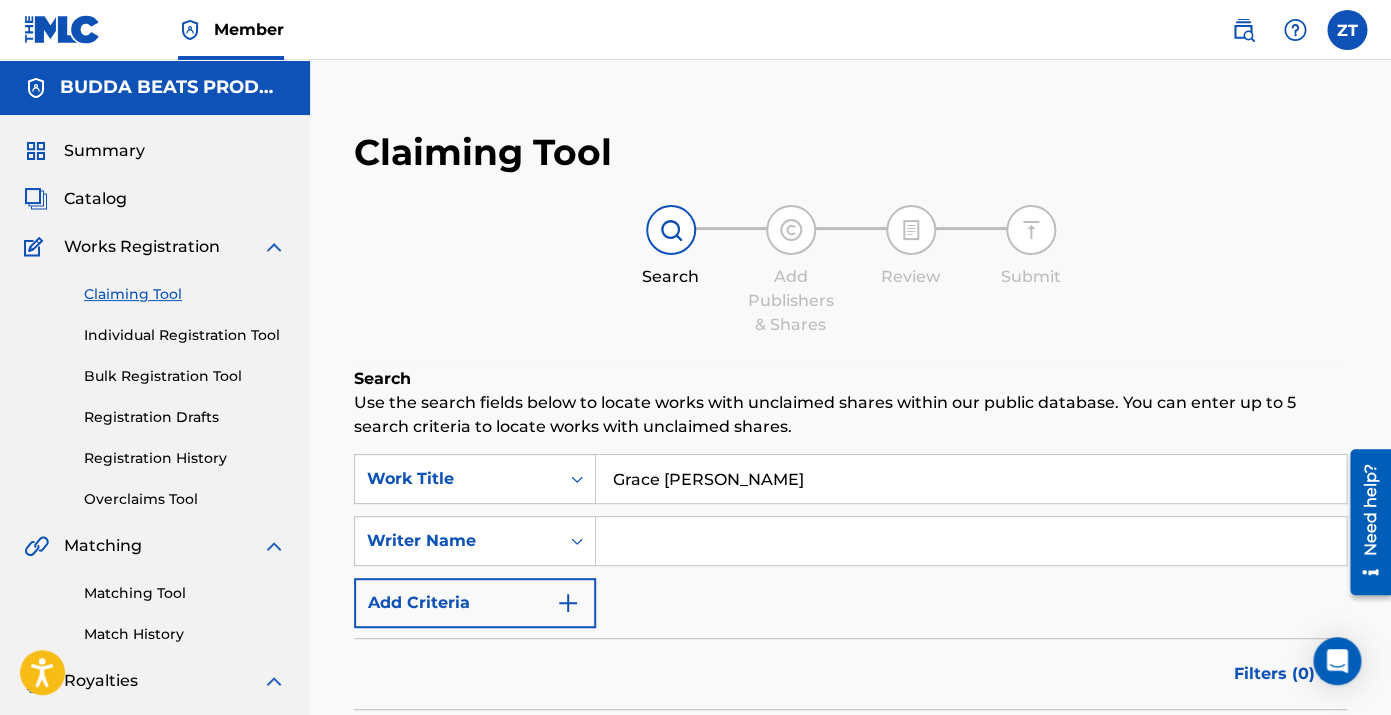 click on "Search" at bounding box center (1272, 755) 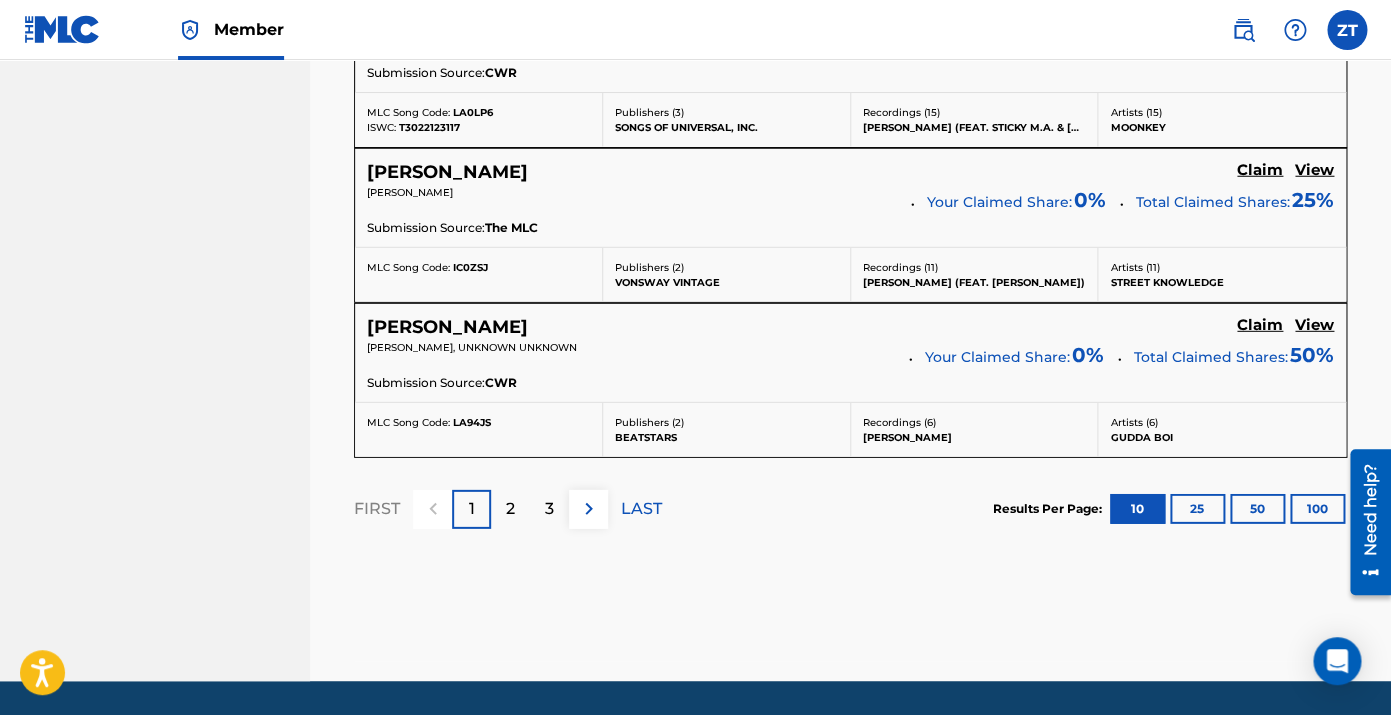 scroll, scrollTop: 1915, scrollLeft: 0, axis: vertical 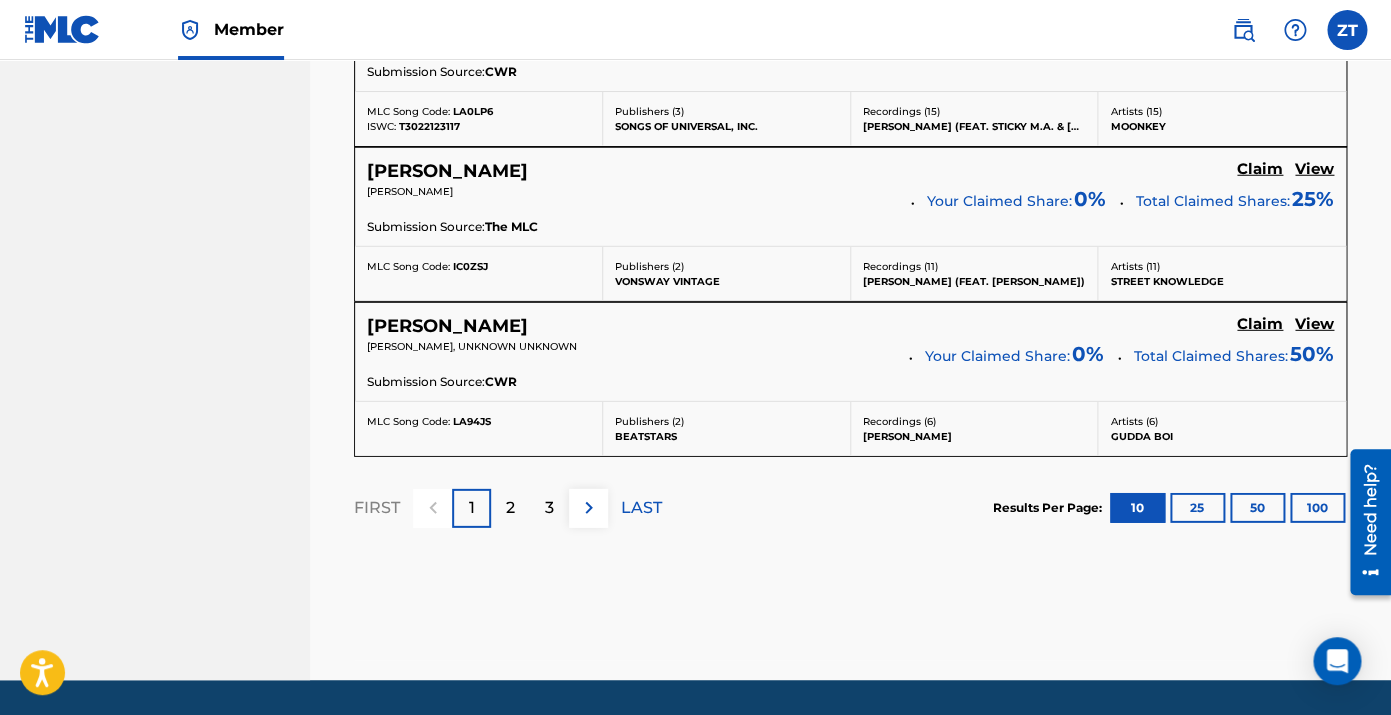 click on "2" at bounding box center (510, 508) 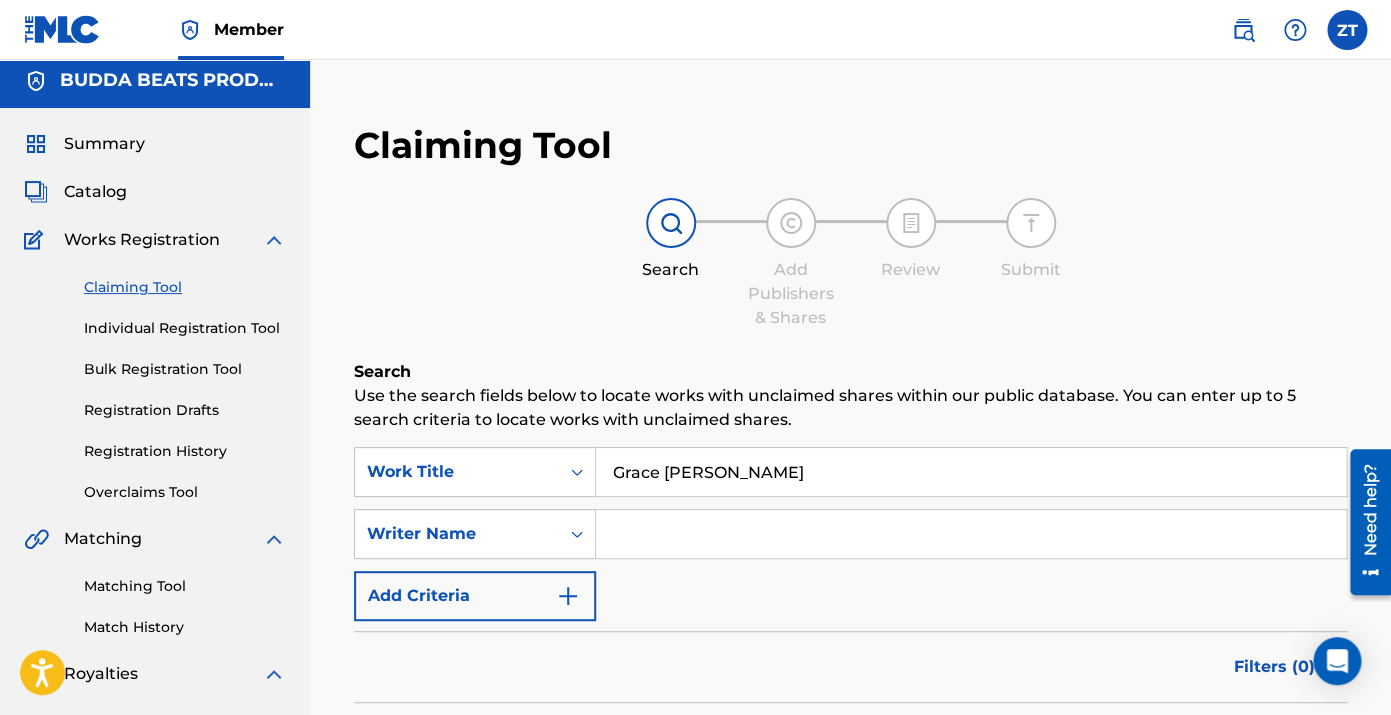 scroll, scrollTop: 0, scrollLeft: 0, axis: both 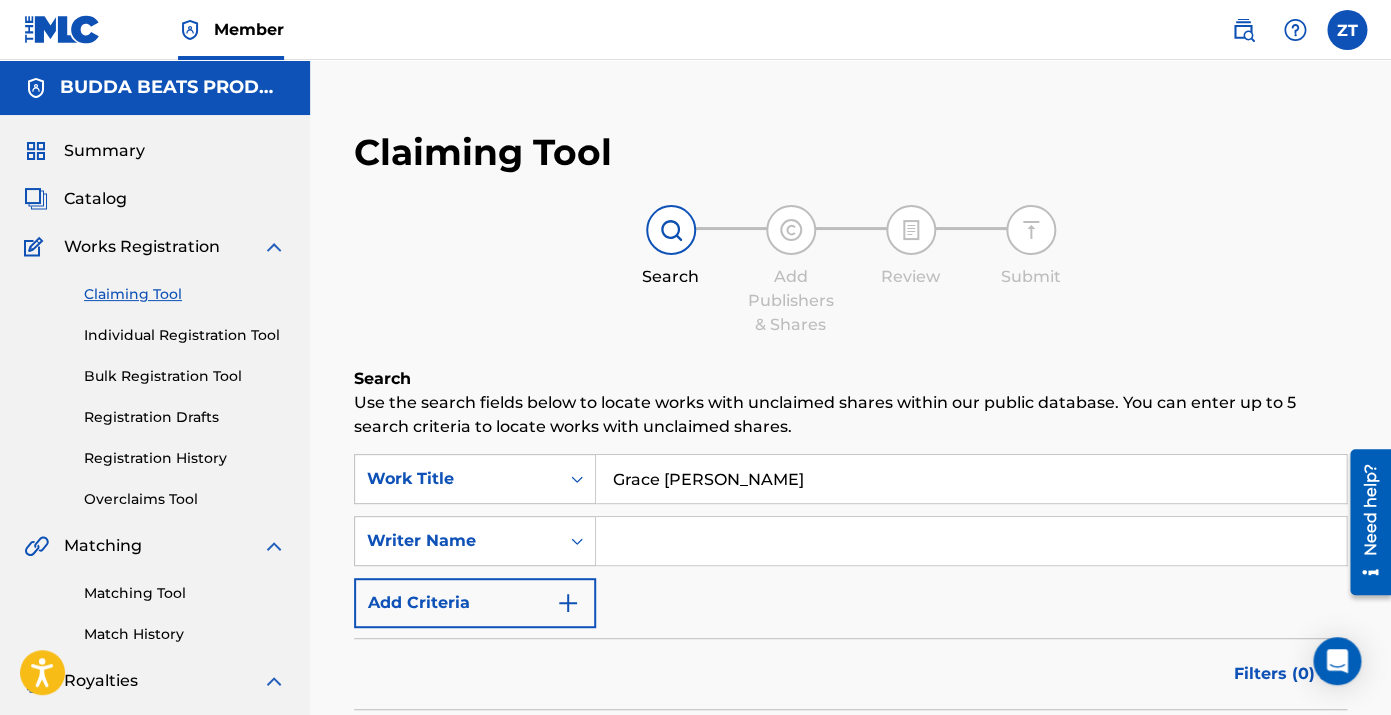 drag, startPoint x: 742, startPoint y: 475, endPoint x: 668, endPoint y: 478, distance: 74.06078 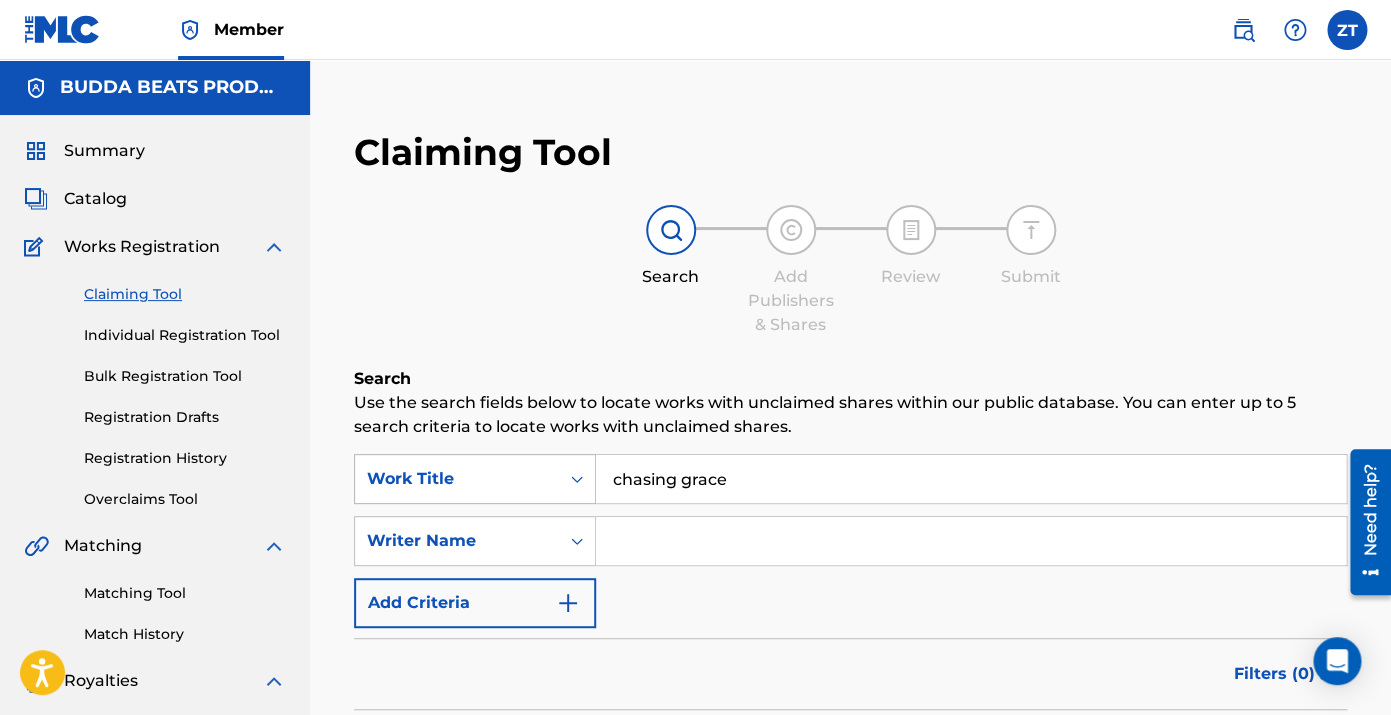 drag, startPoint x: 681, startPoint y: 484, endPoint x: 539, endPoint y: 456, distance: 144.73424 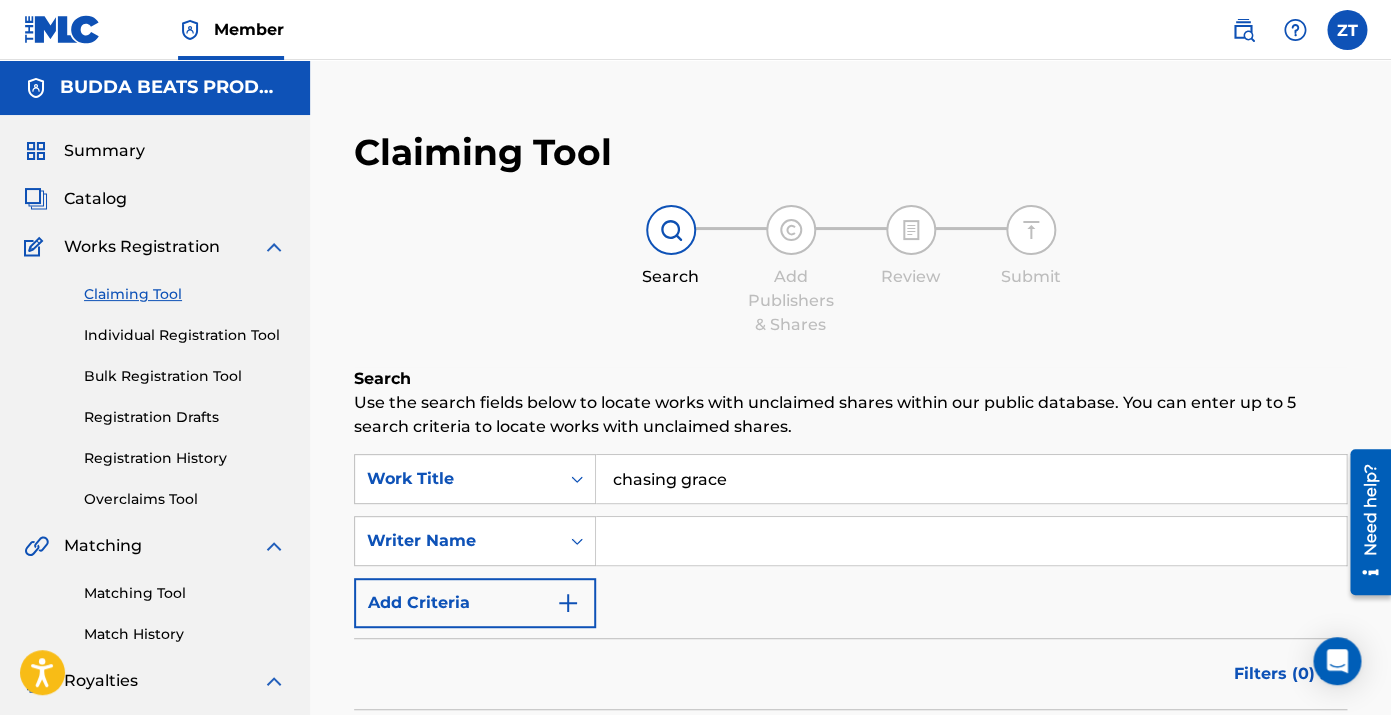 drag, startPoint x: 681, startPoint y: 489, endPoint x: 558, endPoint y: 450, distance: 129.03488 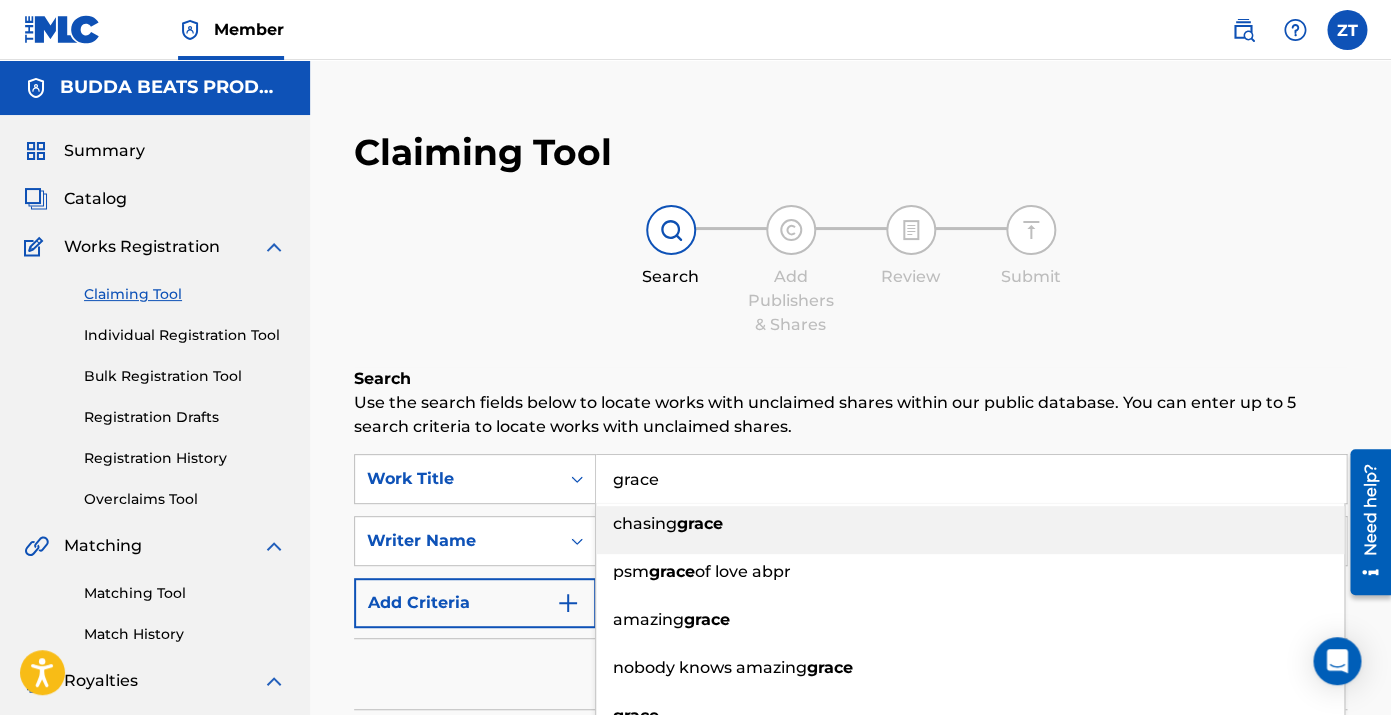 type on "grace" 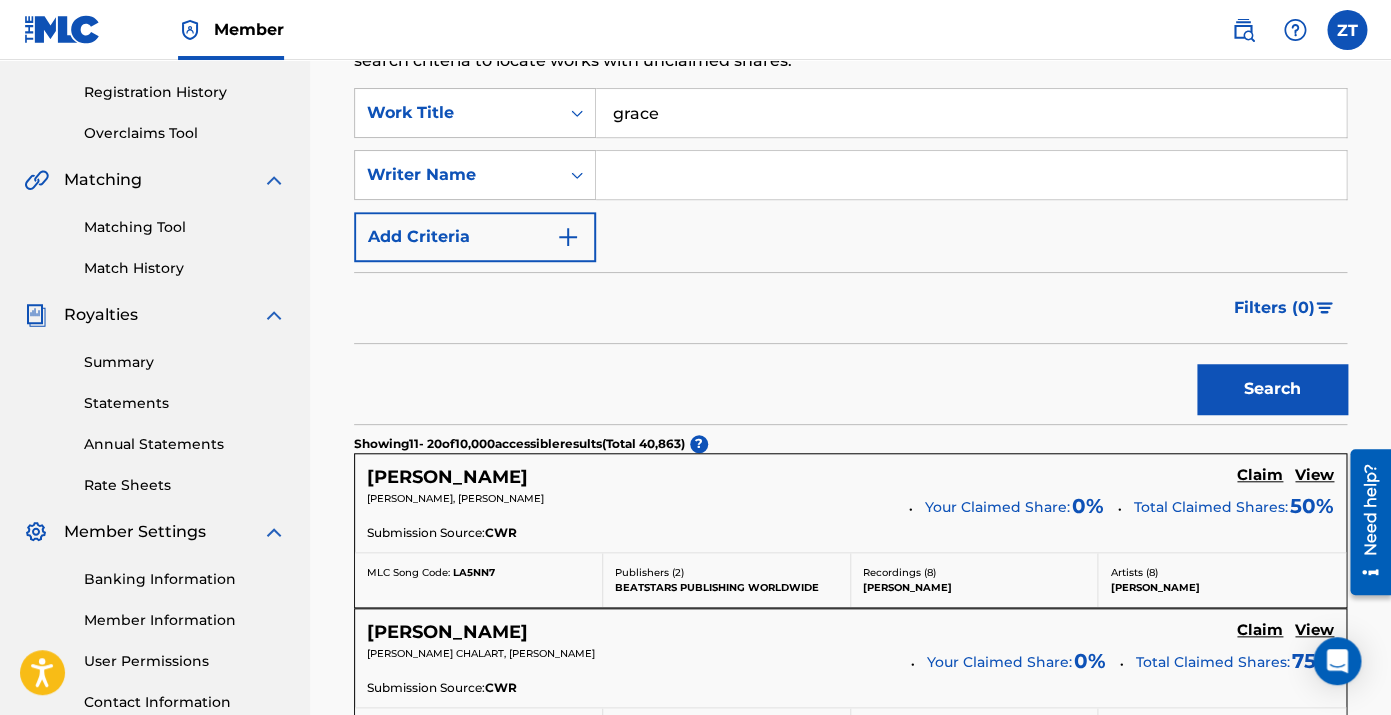 scroll, scrollTop: 518, scrollLeft: 0, axis: vertical 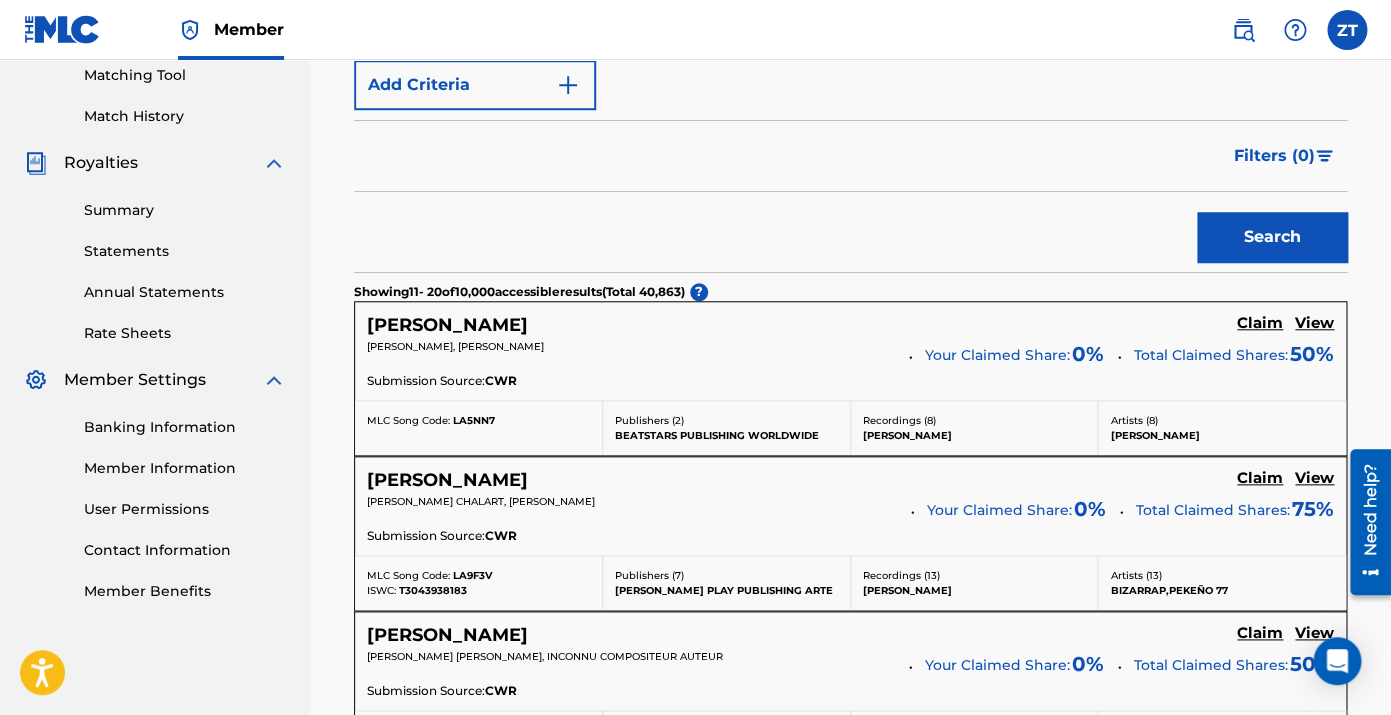 click on "Search" at bounding box center (1272, 237) 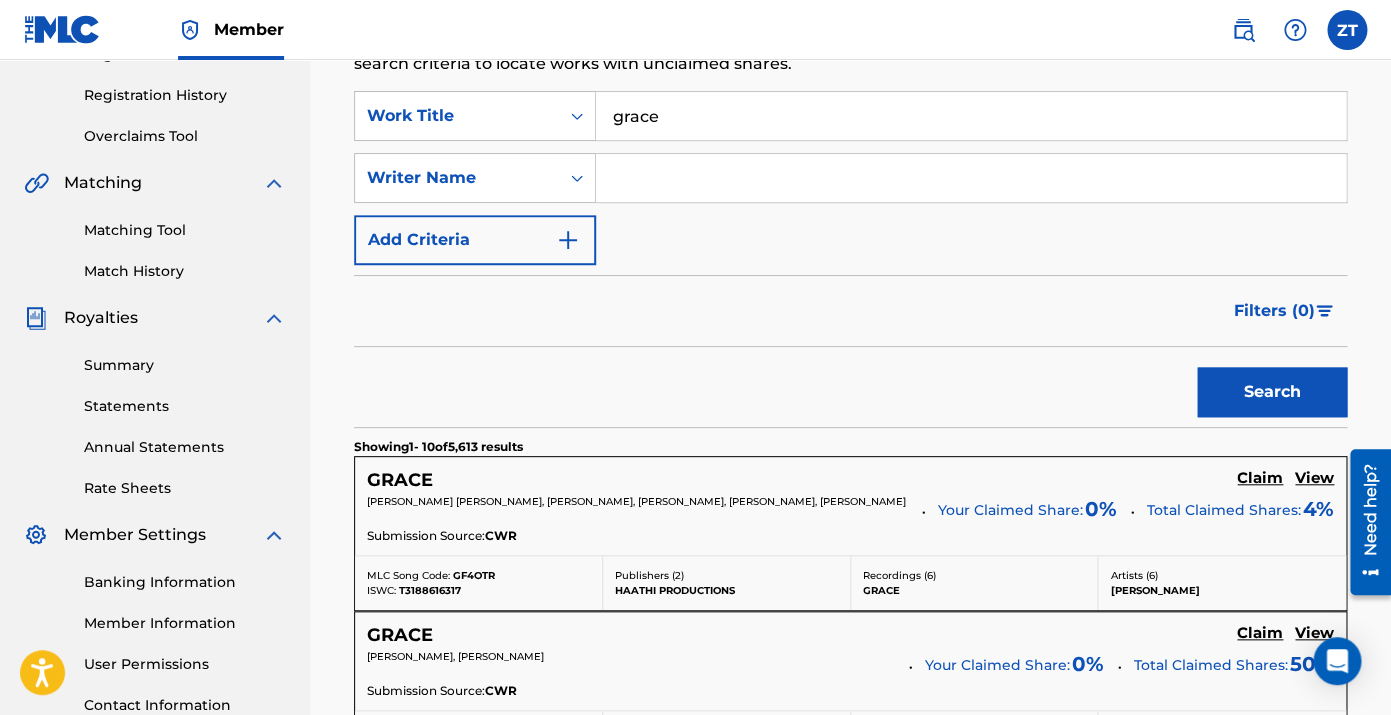 scroll, scrollTop: 179, scrollLeft: 0, axis: vertical 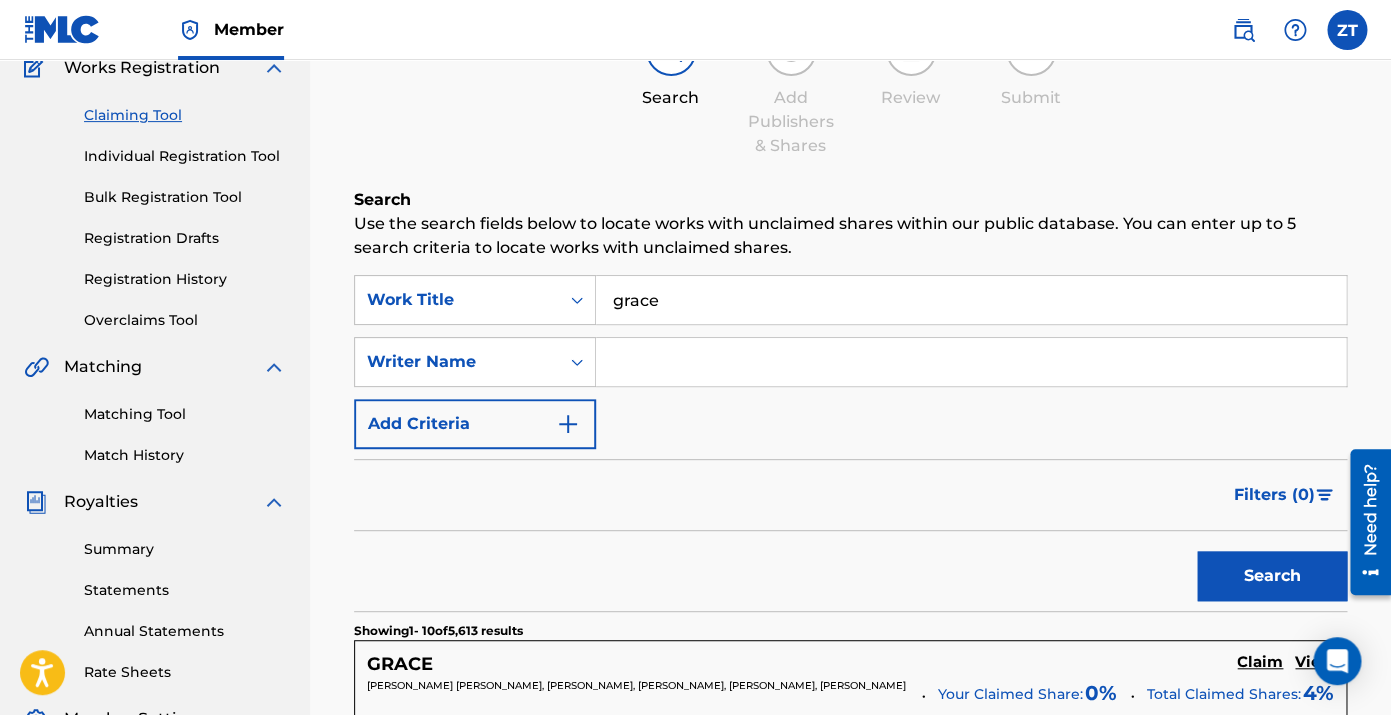 click at bounding box center (971, 362) 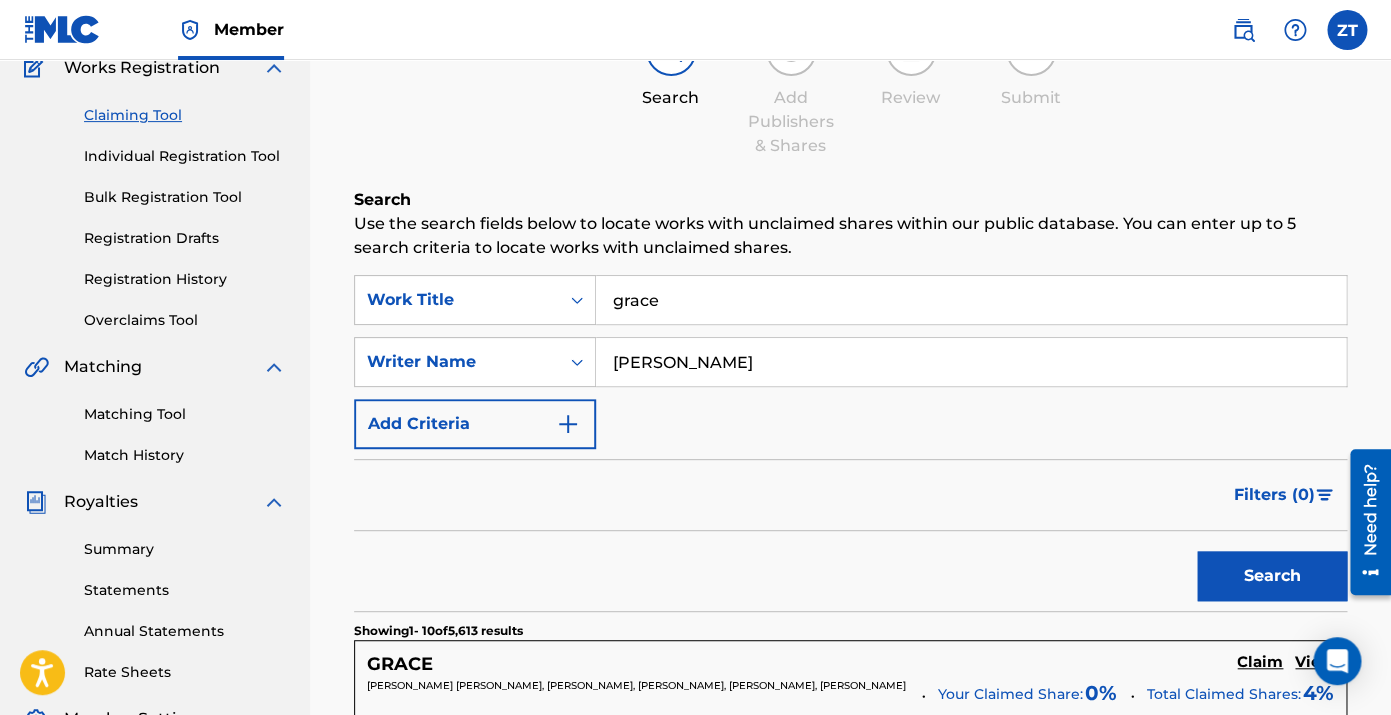 type on "[PERSON_NAME]" 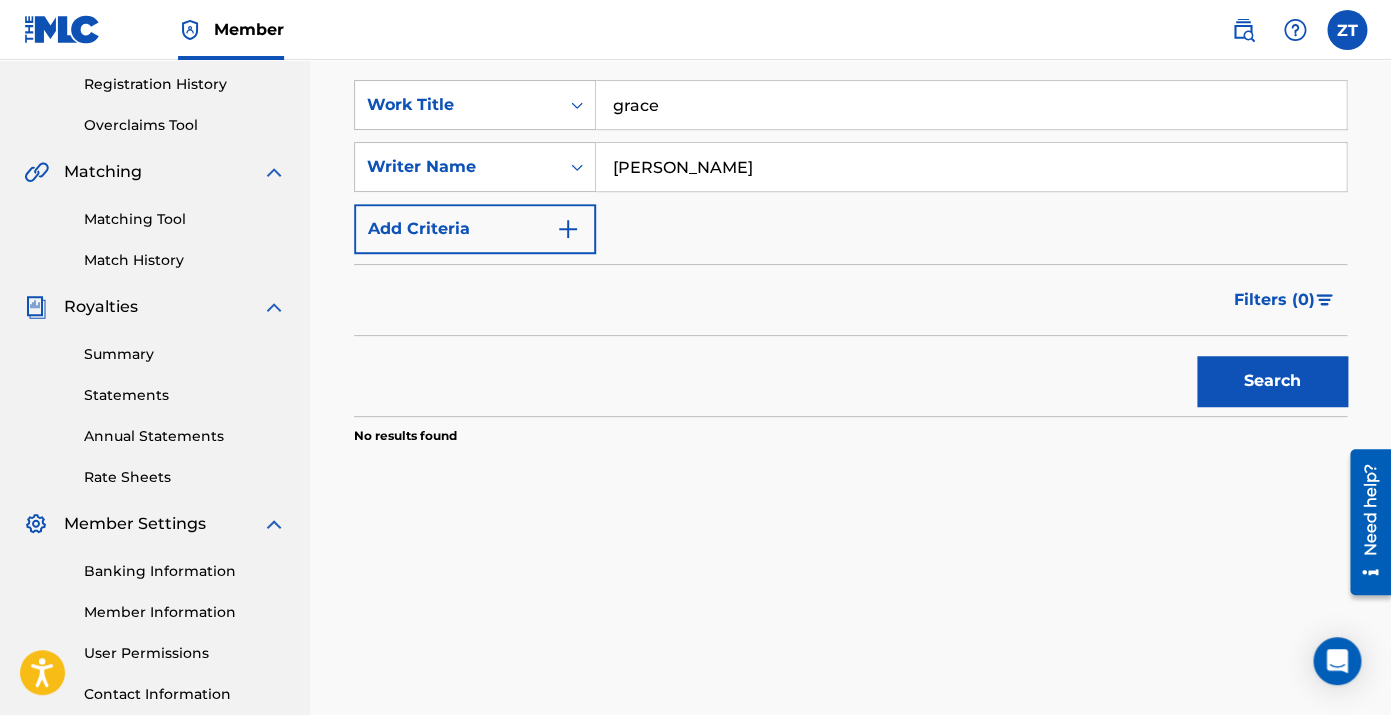 scroll, scrollTop: 282, scrollLeft: 0, axis: vertical 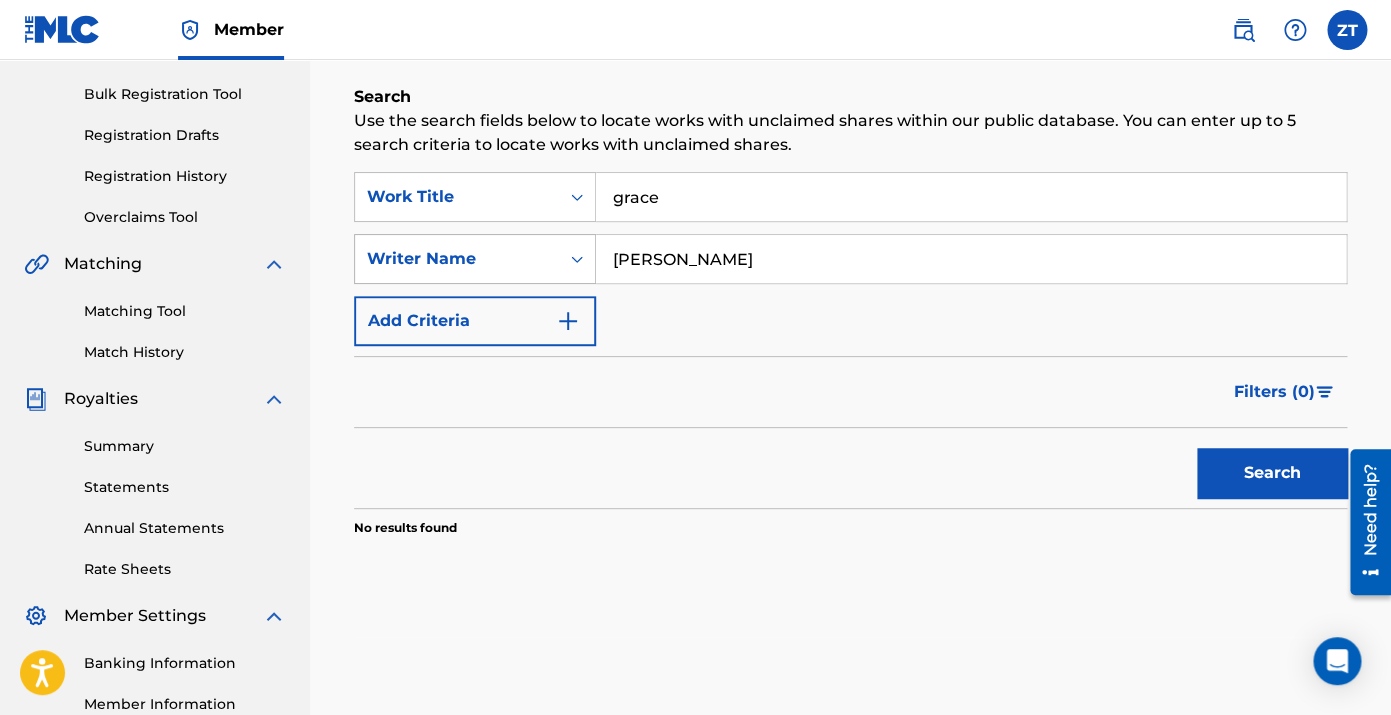 drag, startPoint x: 671, startPoint y: 248, endPoint x: 569, endPoint y: 235, distance: 102.825096 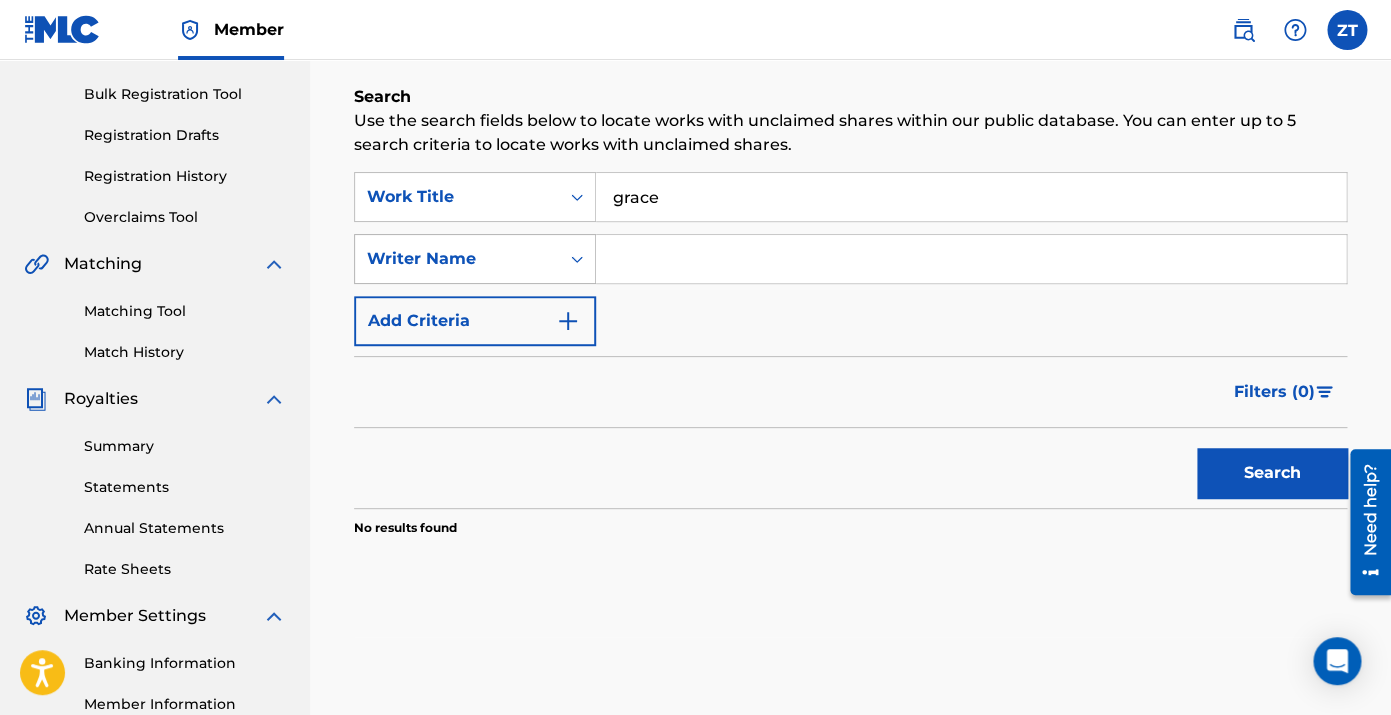 type 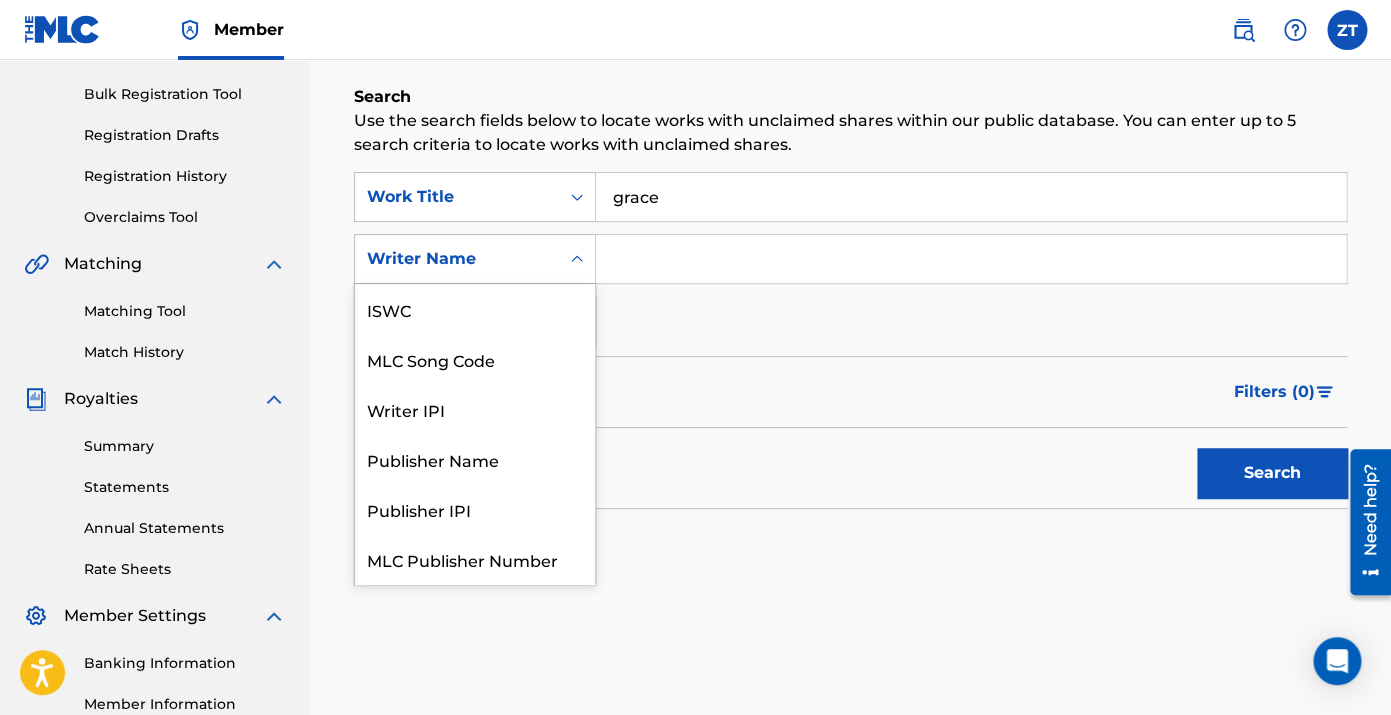 scroll, scrollTop: 50, scrollLeft: 0, axis: vertical 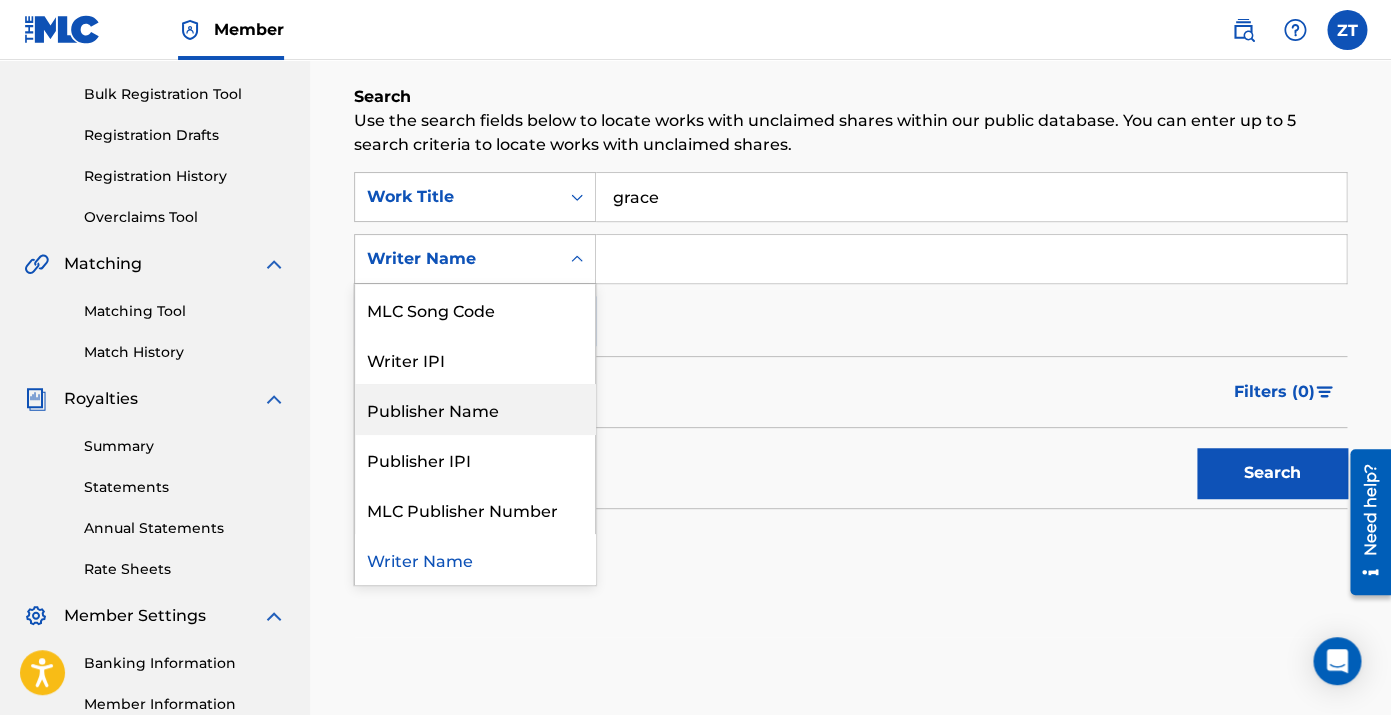 click on "Publisher Name" at bounding box center [475, 409] 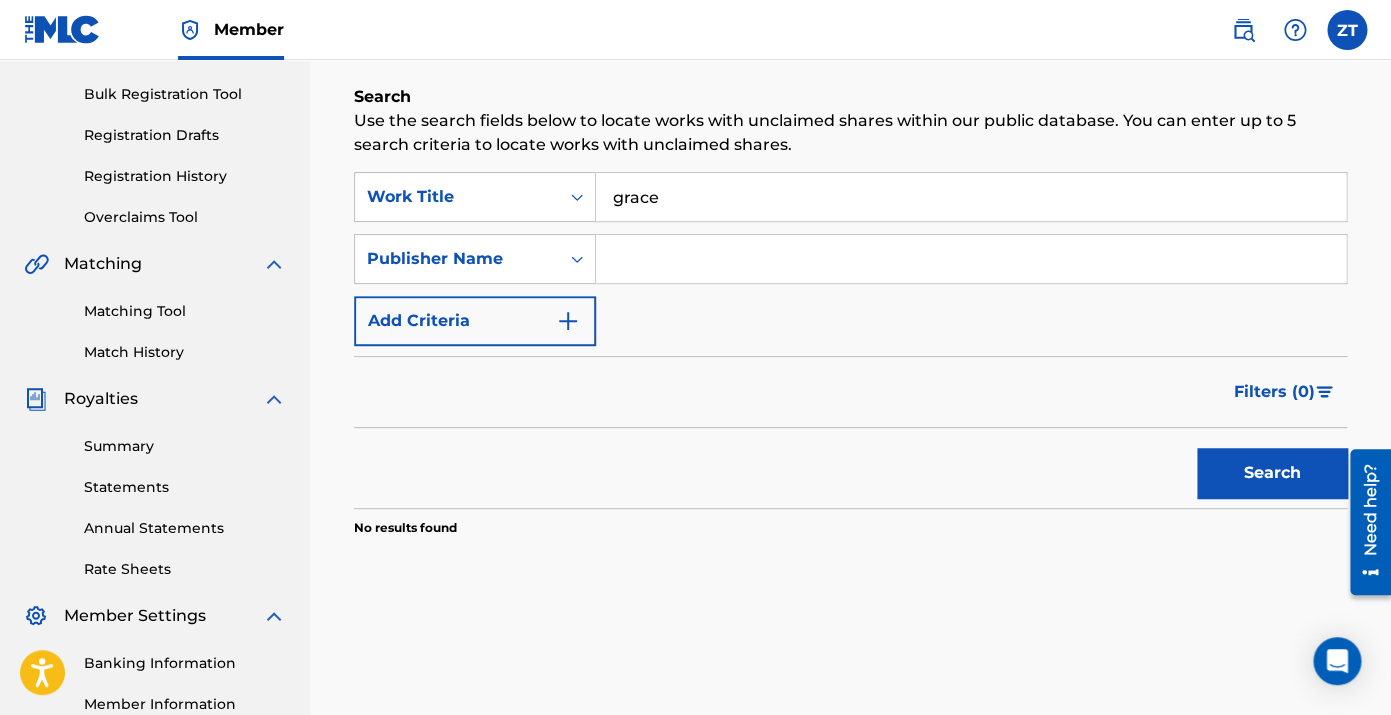 click at bounding box center (971, 259) 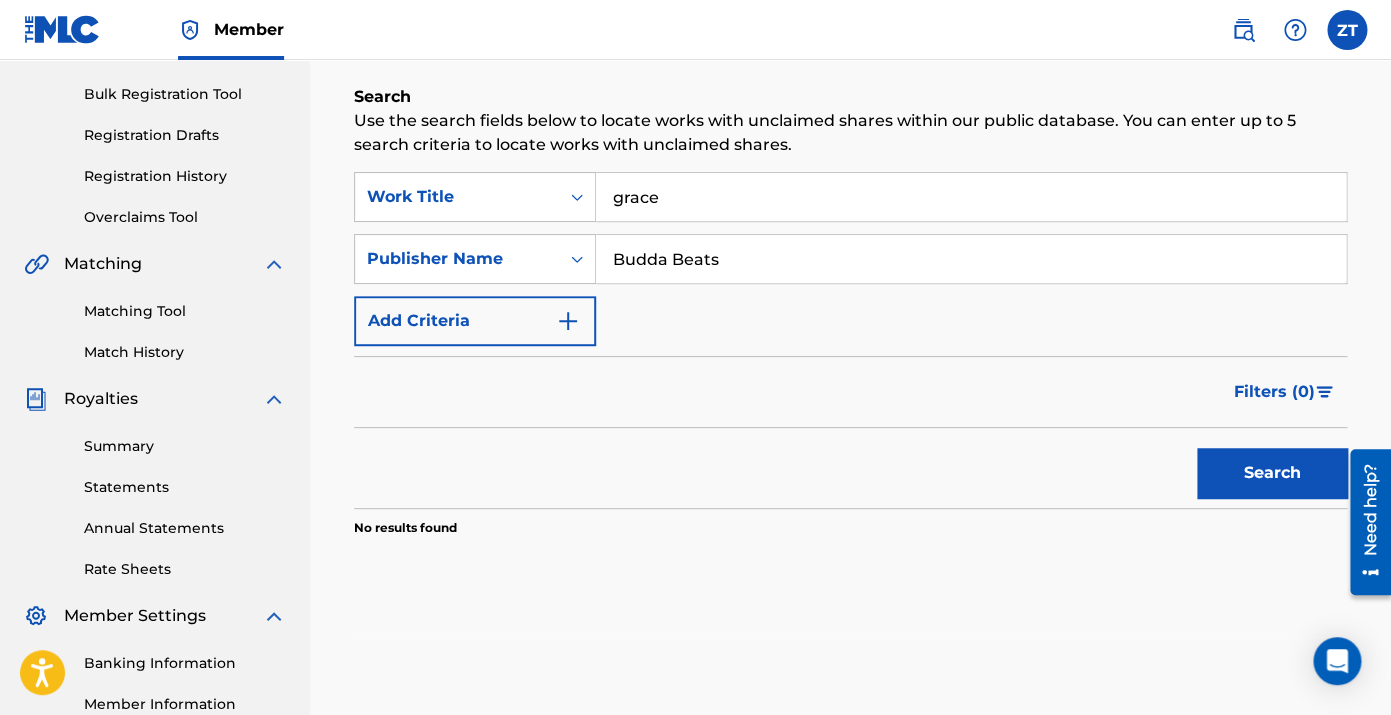 type on "Budda Beats" 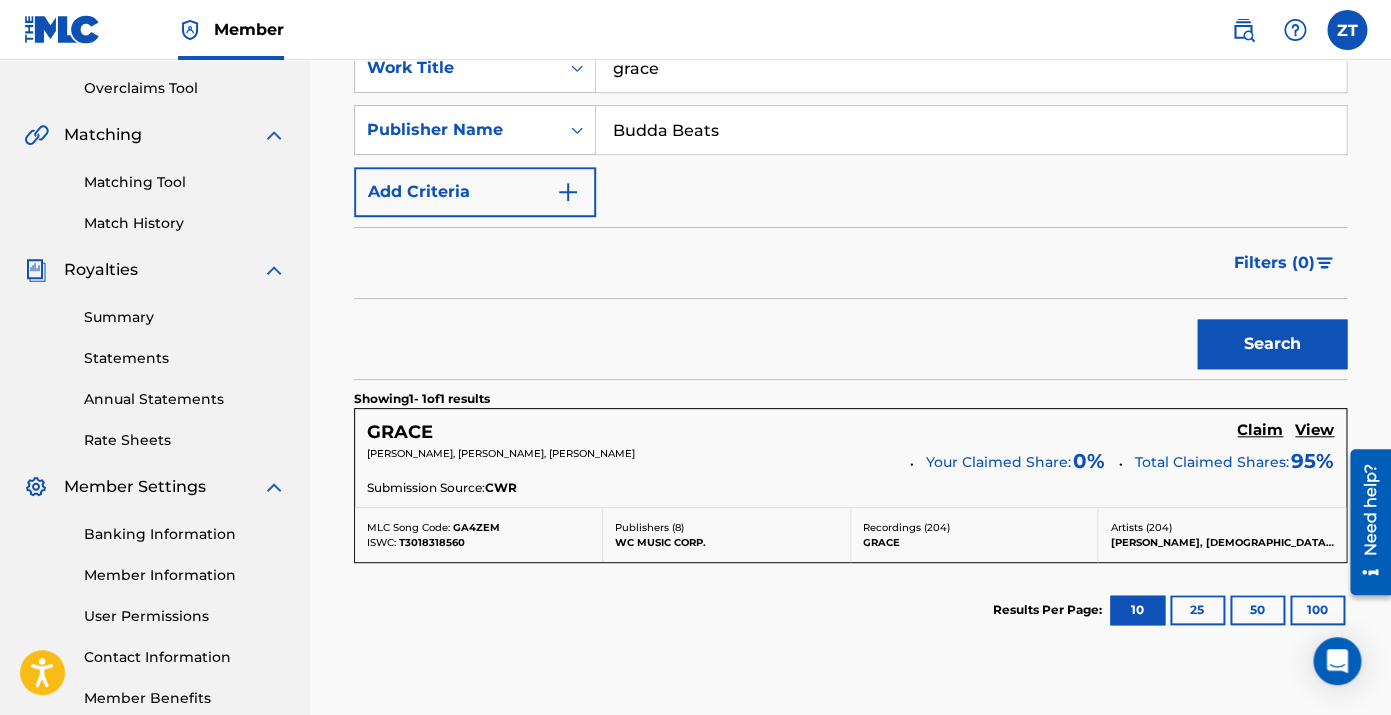scroll, scrollTop: 421, scrollLeft: 0, axis: vertical 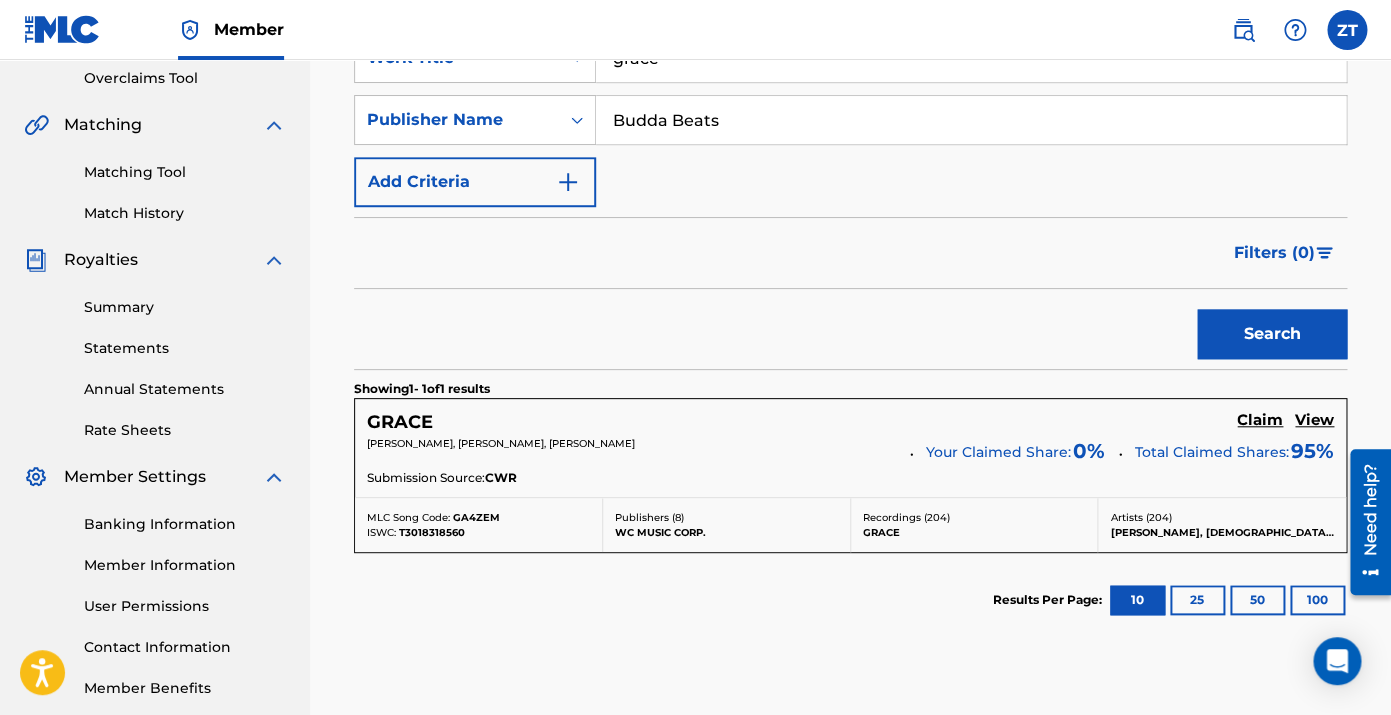 click on "Claim" at bounding box center (1260, 420) 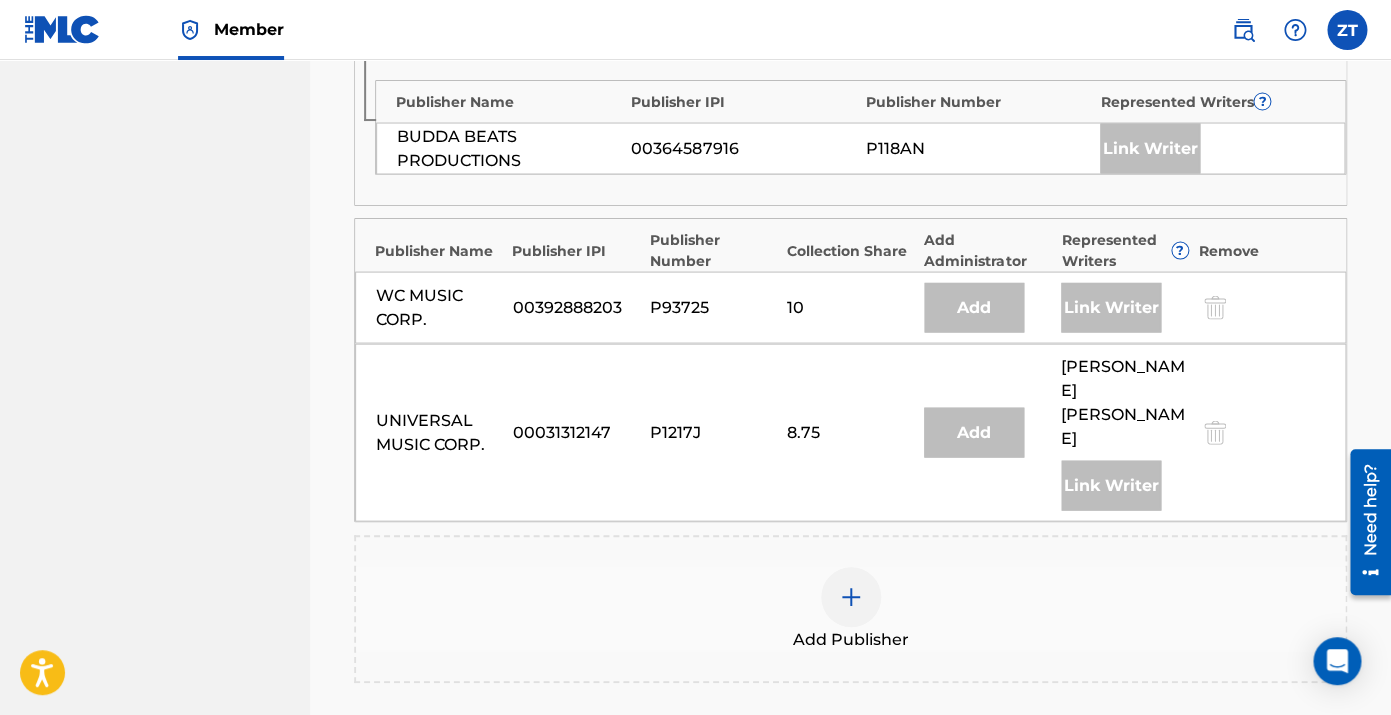 scroll, scrollTop: 1356, scrollLeft: 0, axis: vertical 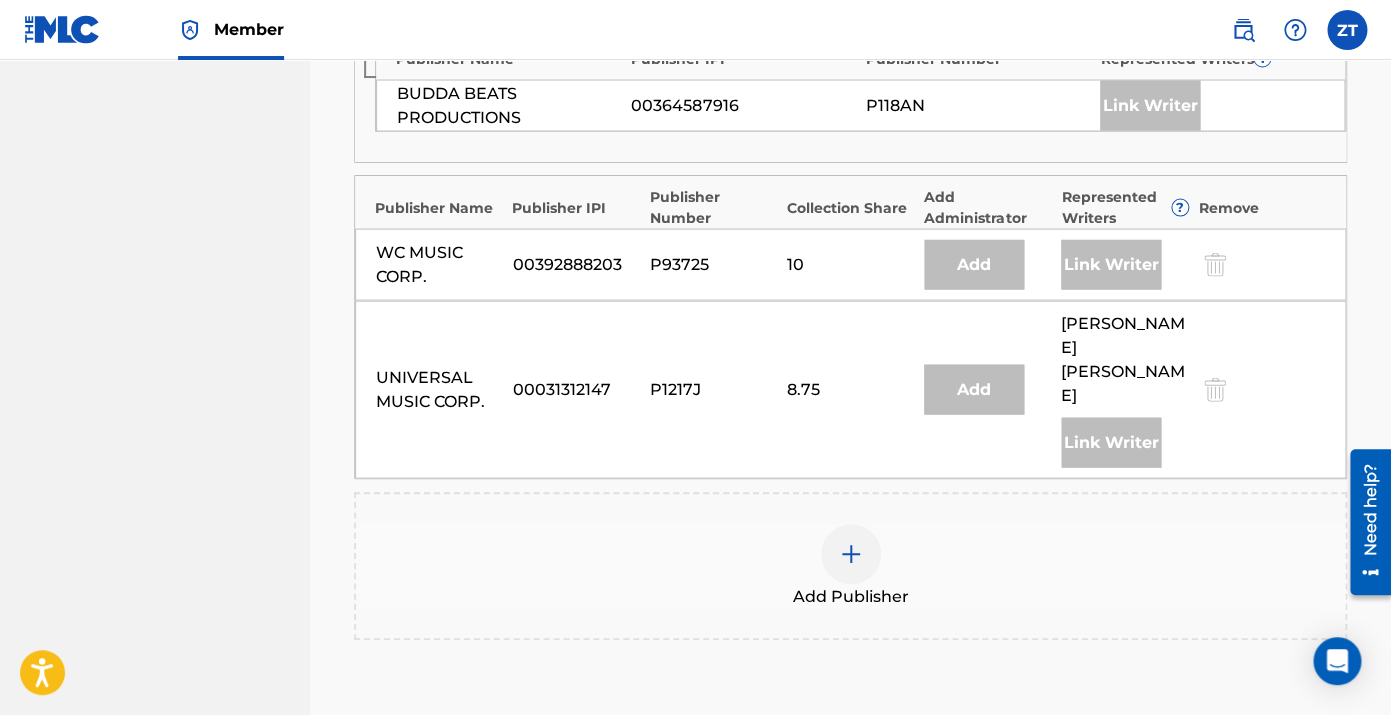 click at bounding box center (851, 554) 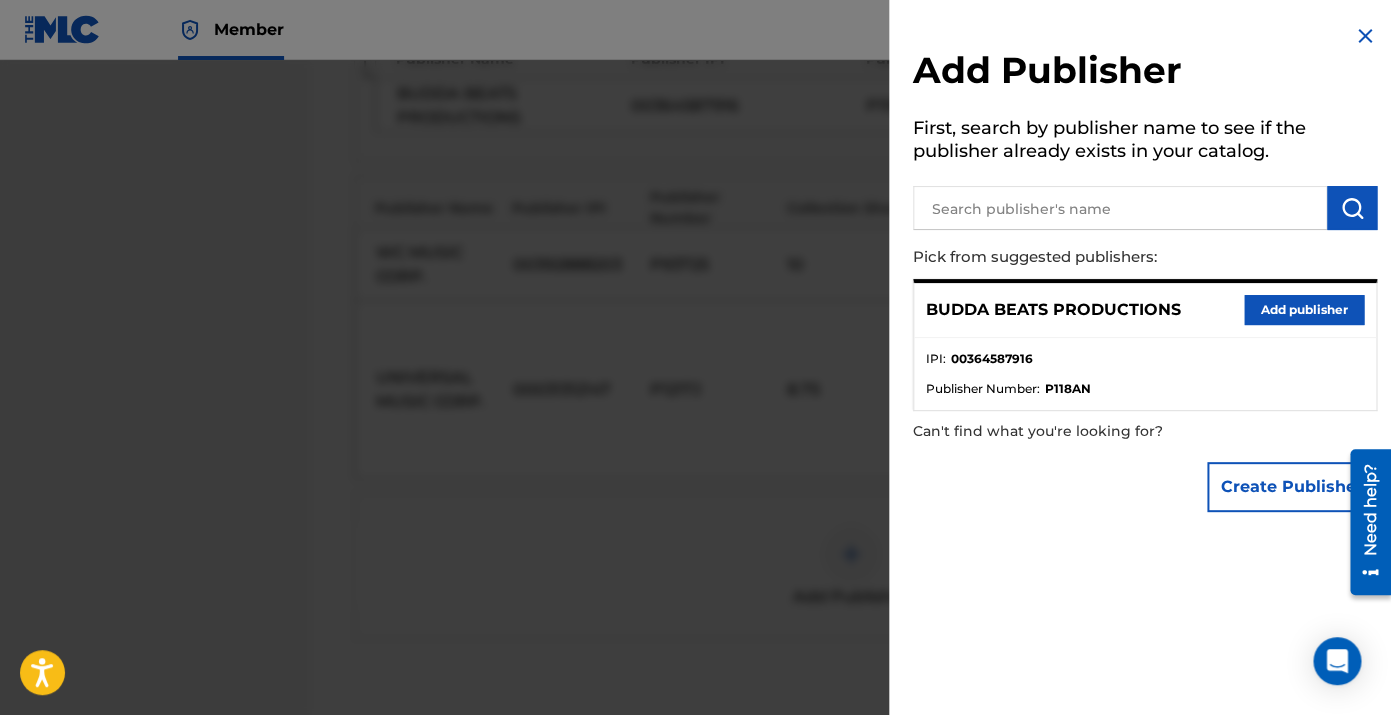 click on "Add publisher" at bounding box center (1304, 310) 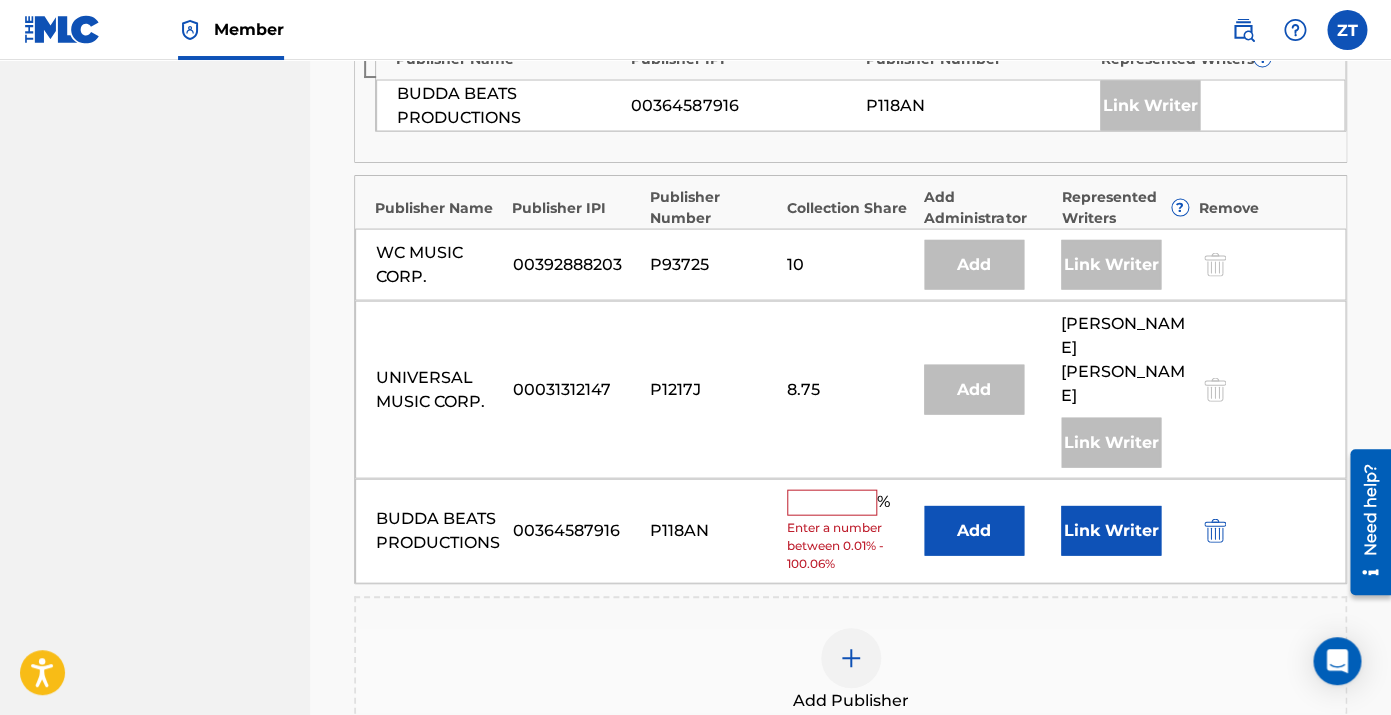 click at bounding box center (832, 502) 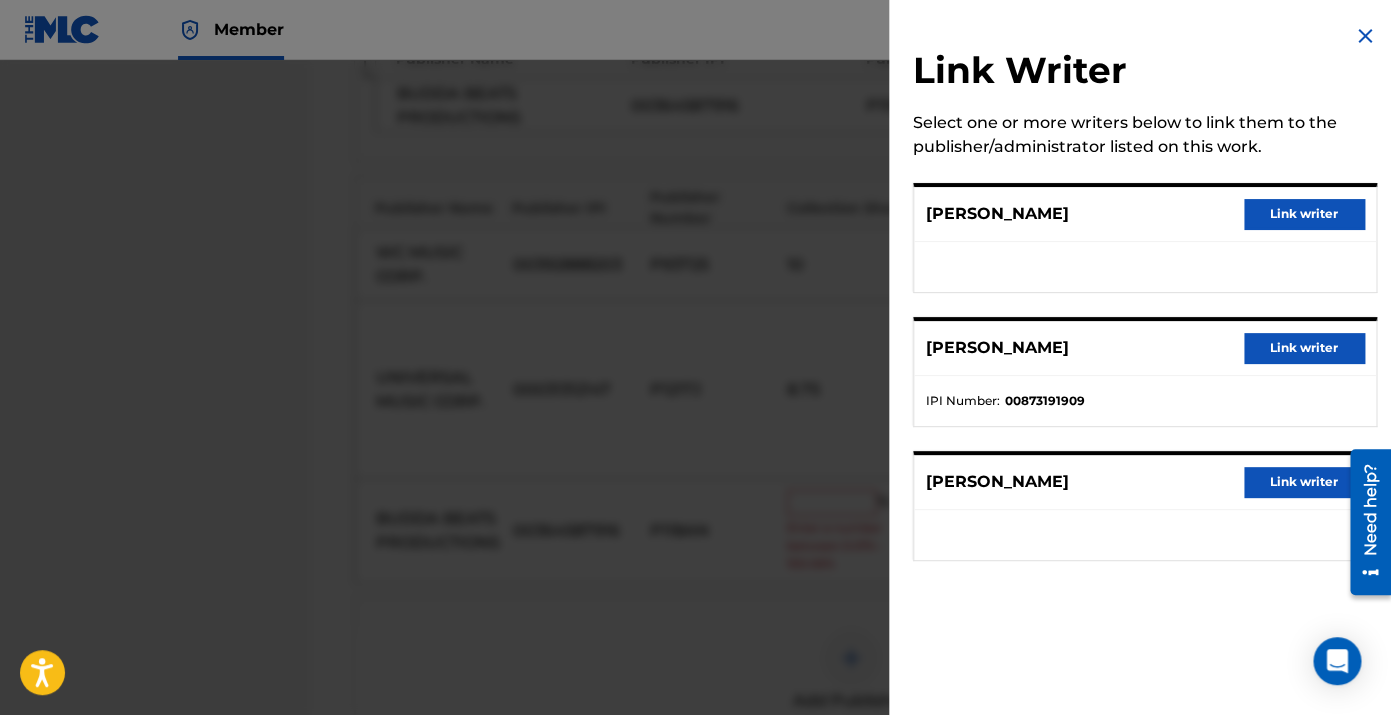 click on "Link writer" at bounding box center [1304, 214] 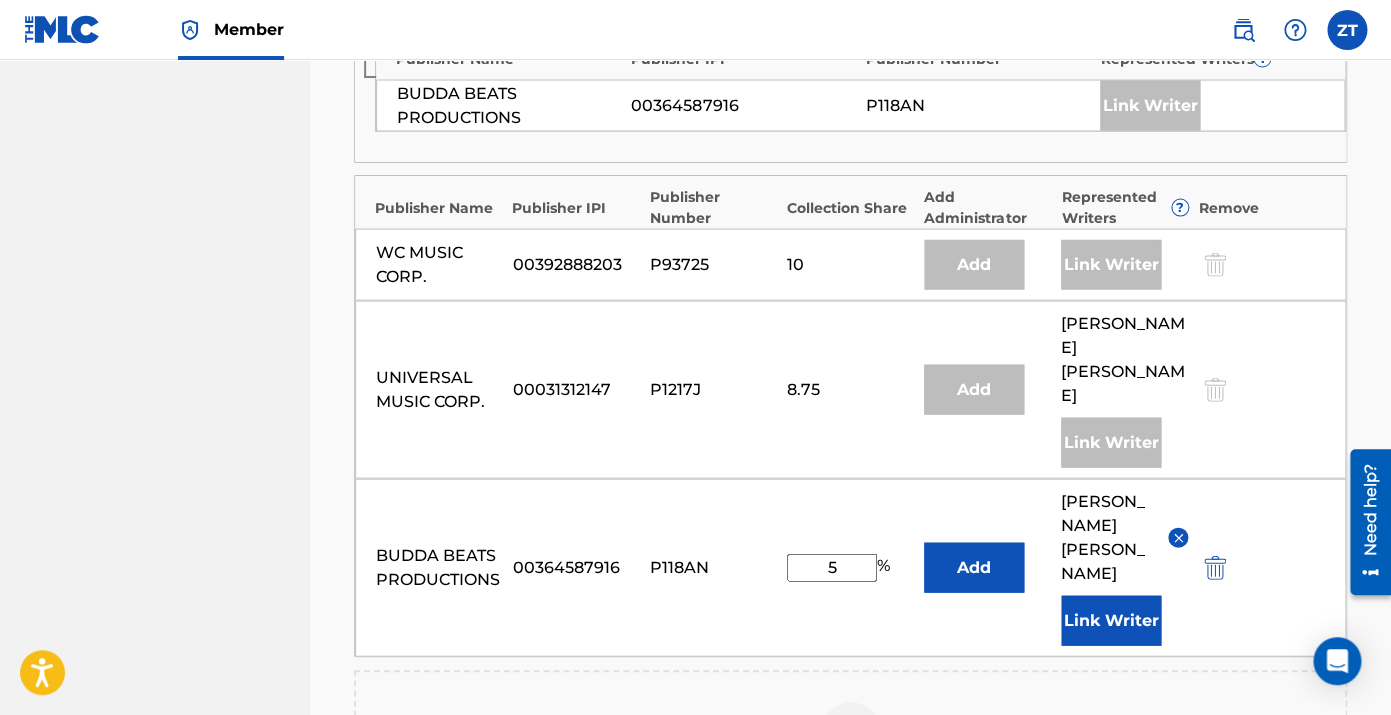 click on "Add Publisher" at bounding box center (850, 744) 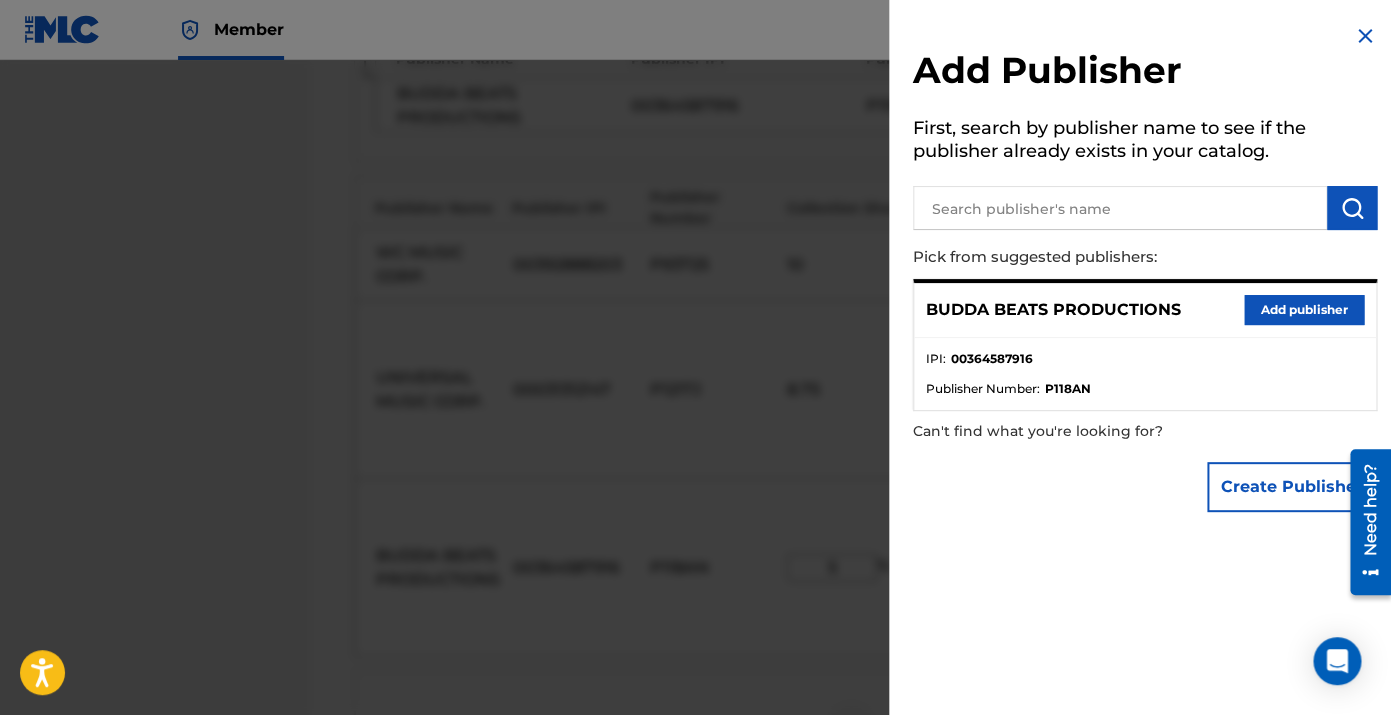 click on "Add publisher" at bounding box center (1304, 310) 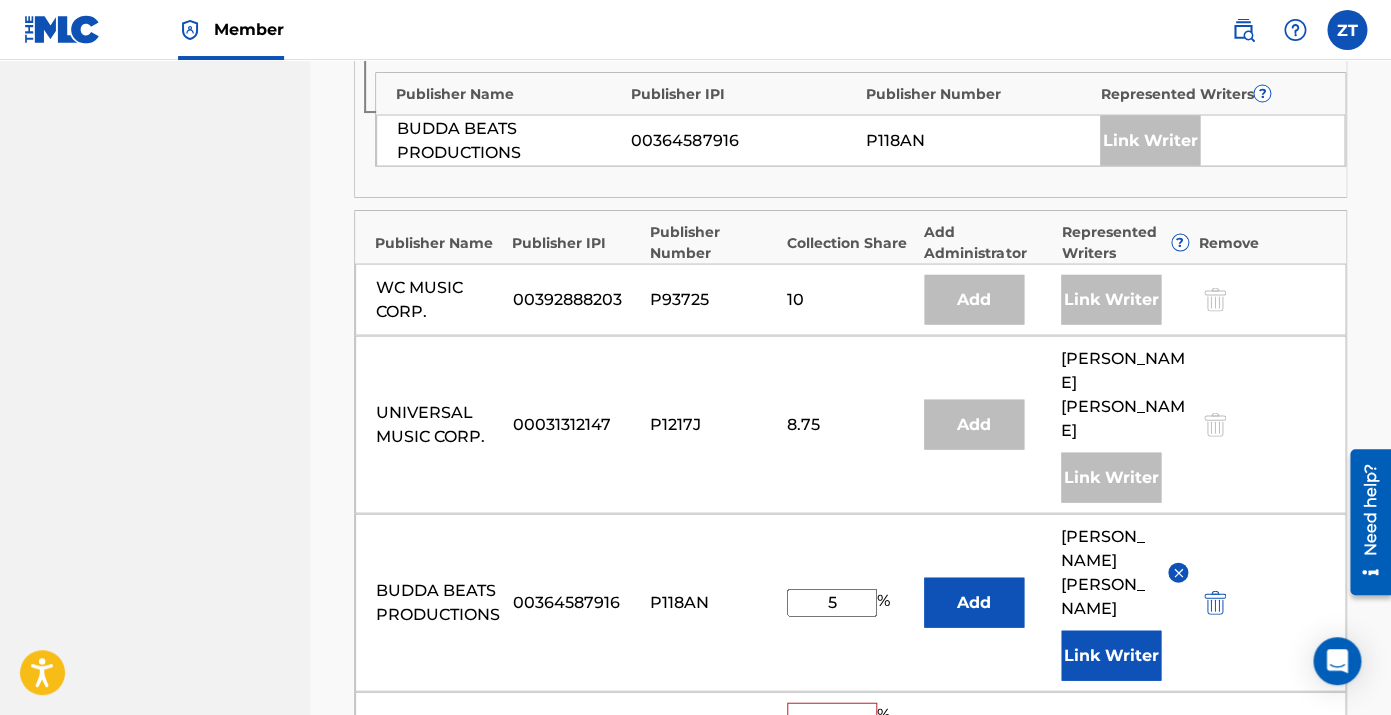 scroll, scrollTop: 1348, scrollLeft: 0, axis: vertical 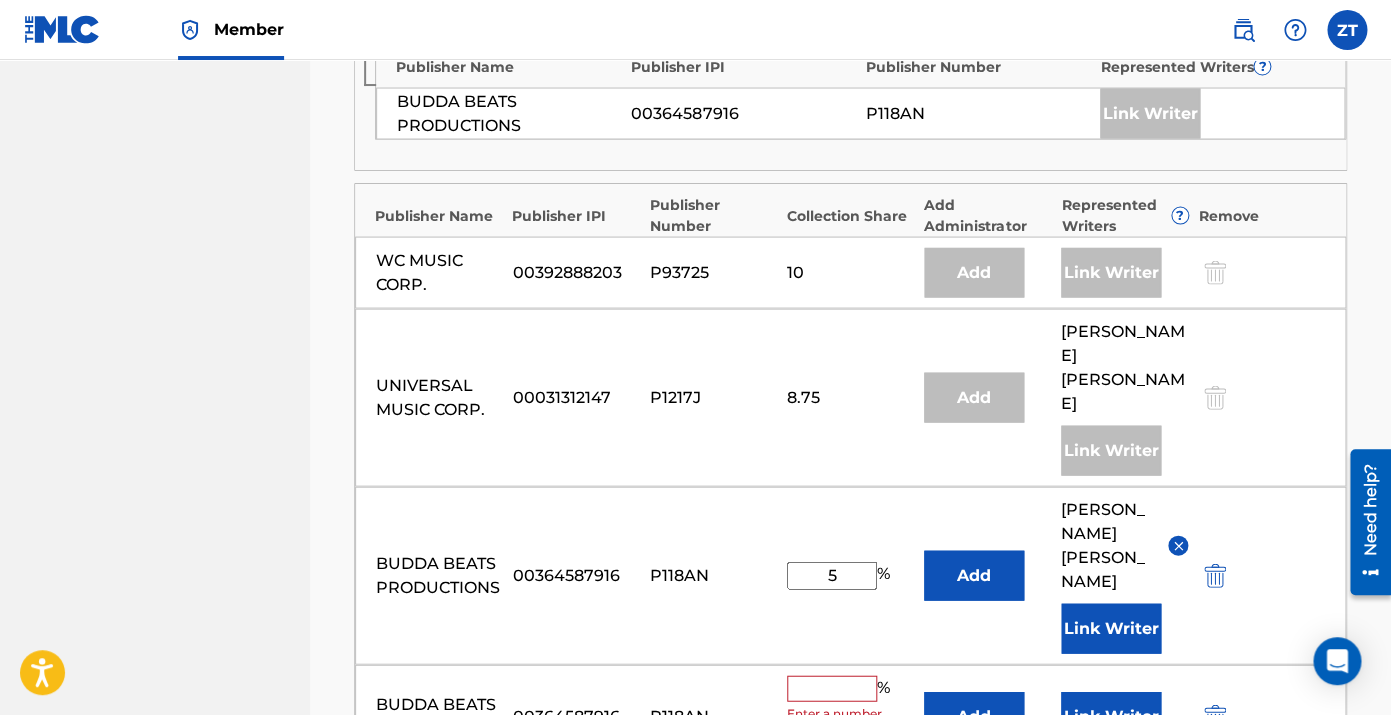 click at bounding box center [1215, 716] 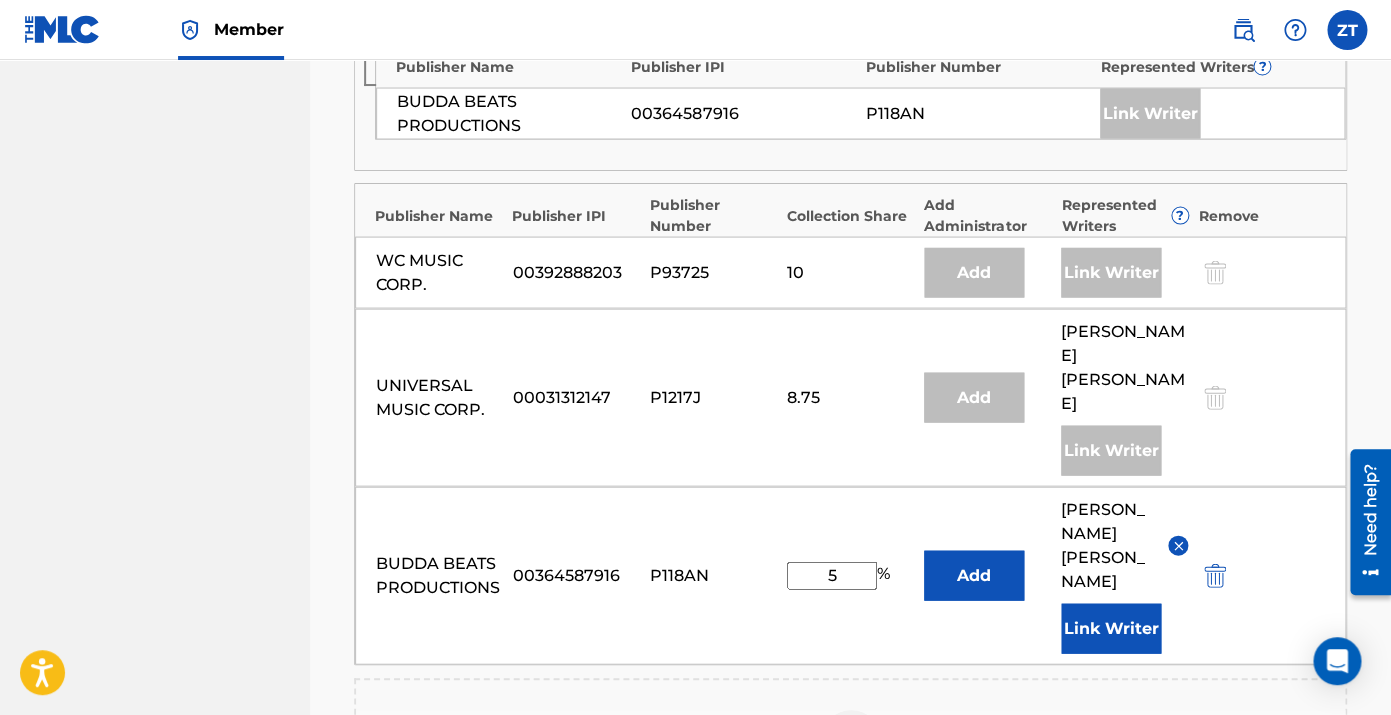 click on "BUDDA BEATS PRODUCTIONS Summary Catalog Works Registration Claiming Tool Individual Registration Tool Bulk Registration Tool Registration Drafts Registration History Overclaims Tool Matching Matching Tool Match History Royalties Summary Statements Annual Statements Rate Sheets Member Settings Banking Information Member Information User Permissions Contact Information Member Benefits" at bounding box center [155, -108] 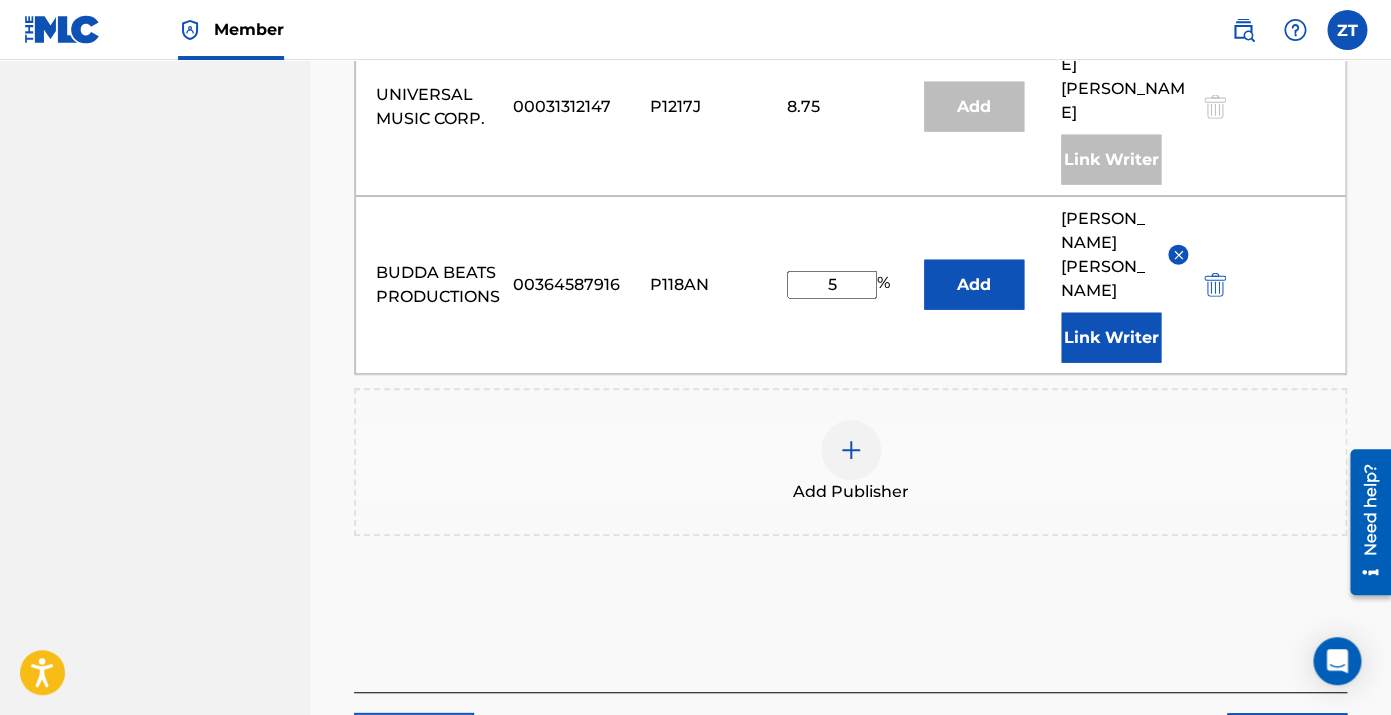 scroll, scrollTop: 1658, scrollLeft: 0, axis: vertical 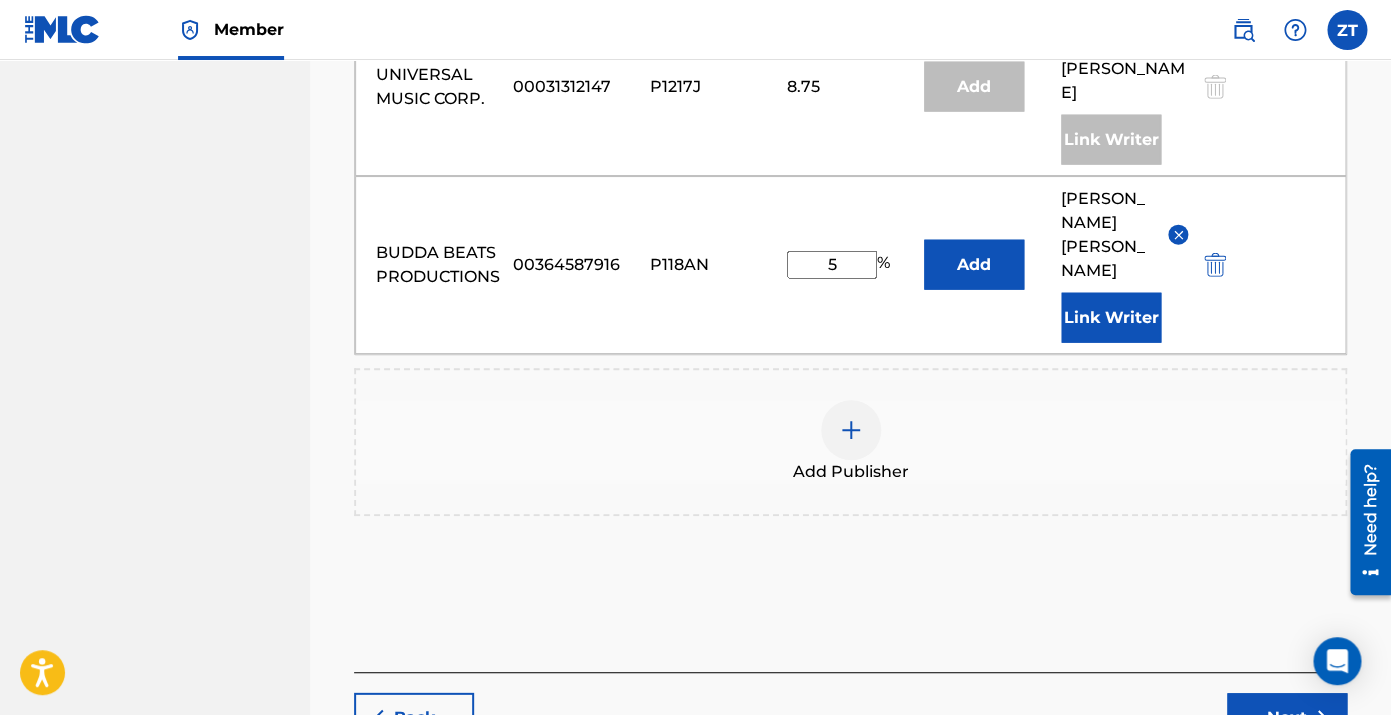 click on "Next" at bounding box center [1287, 718] 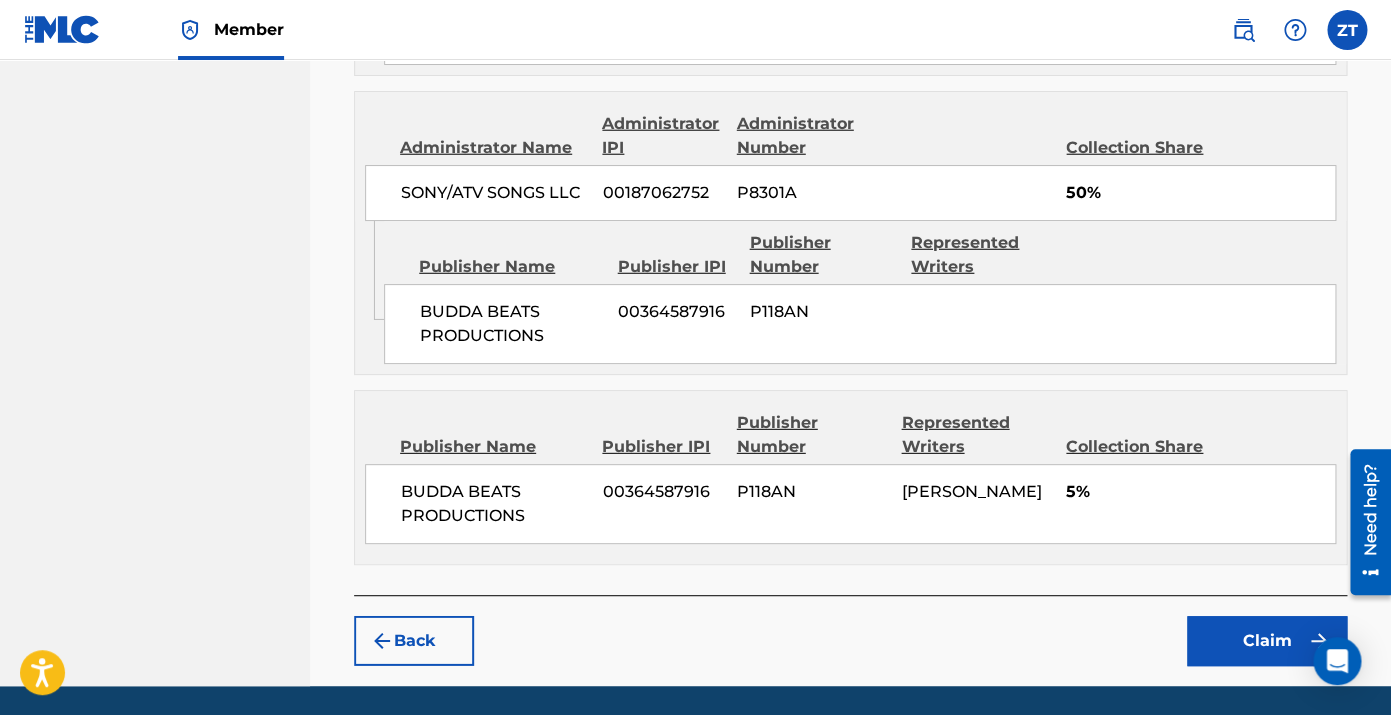 scroll, scrollTop: 1840, scrollLeft: 0, axis: vertical 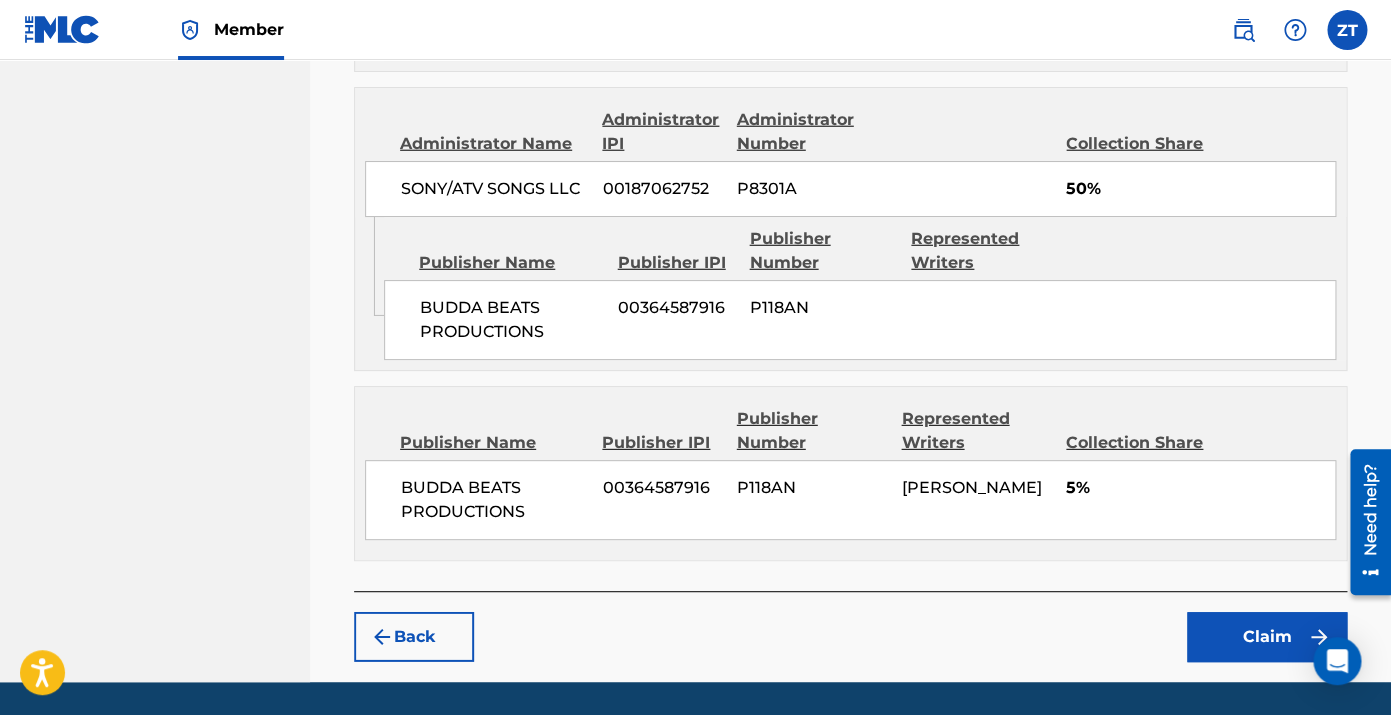click on "Claim" at bounding box center [1267, 637] 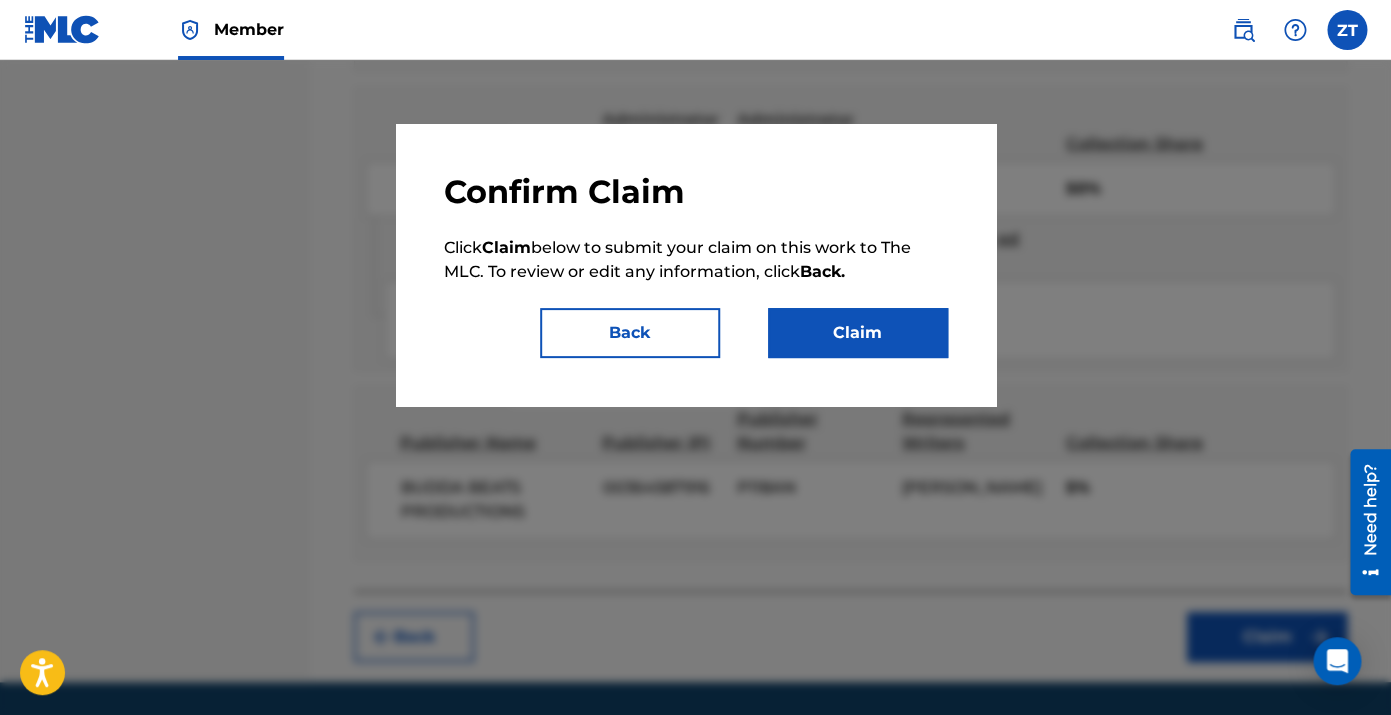 click on "Claim" at bounding box center [858, 333] 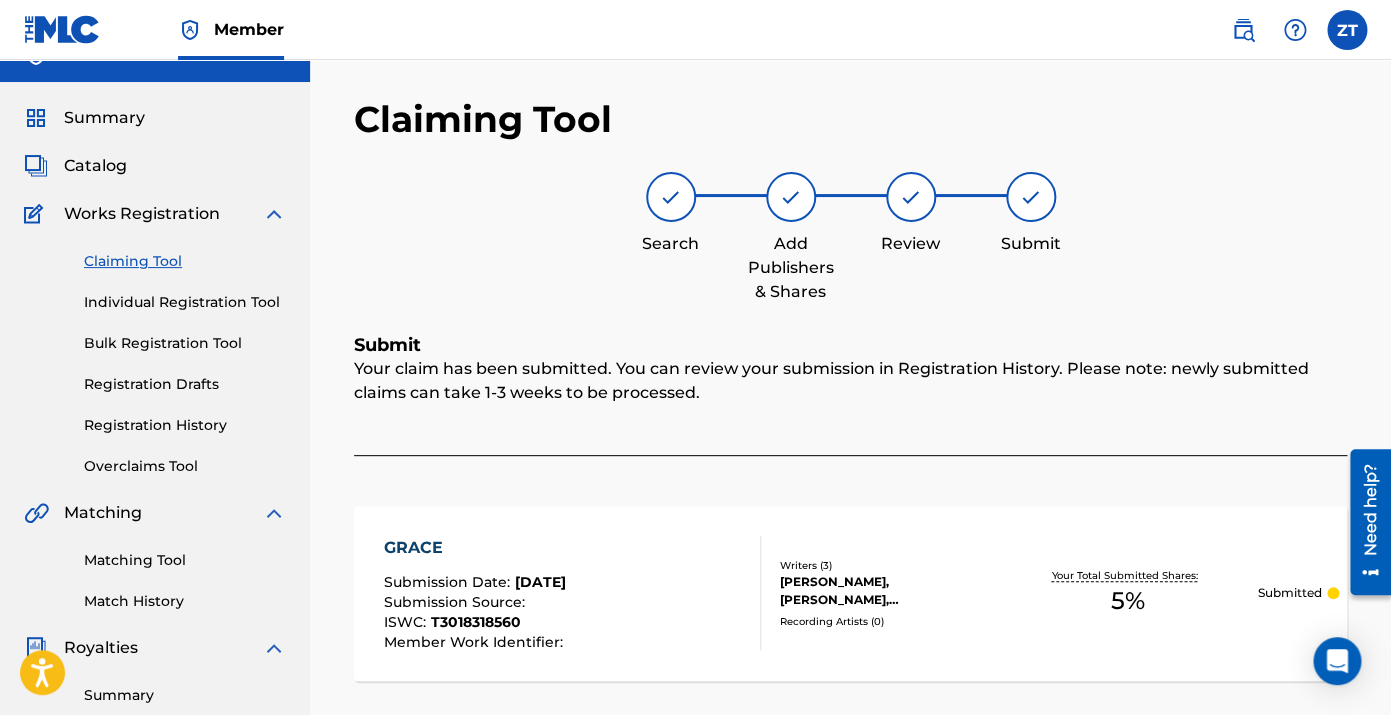 scroll, scrollTop: 0, scrollLeft: 0, axis: both 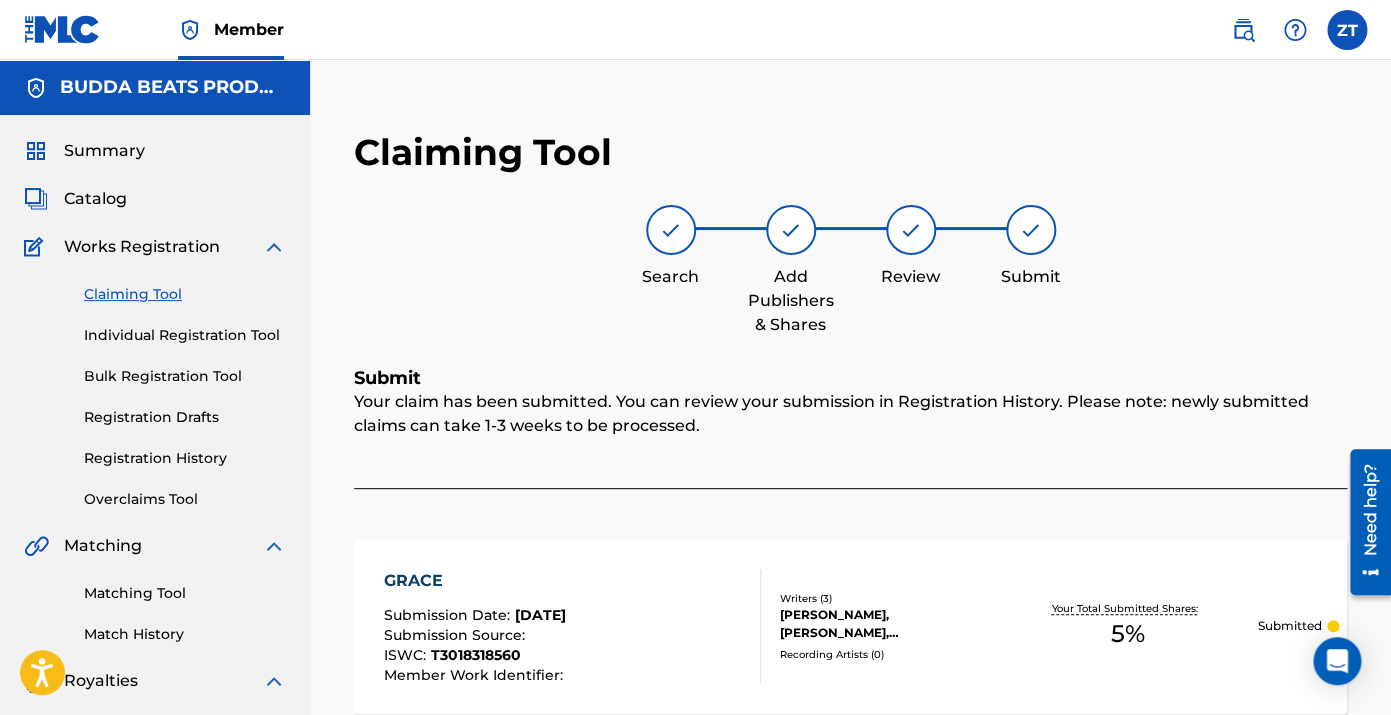 click on "Catalog" at bounding box center [95, 199] 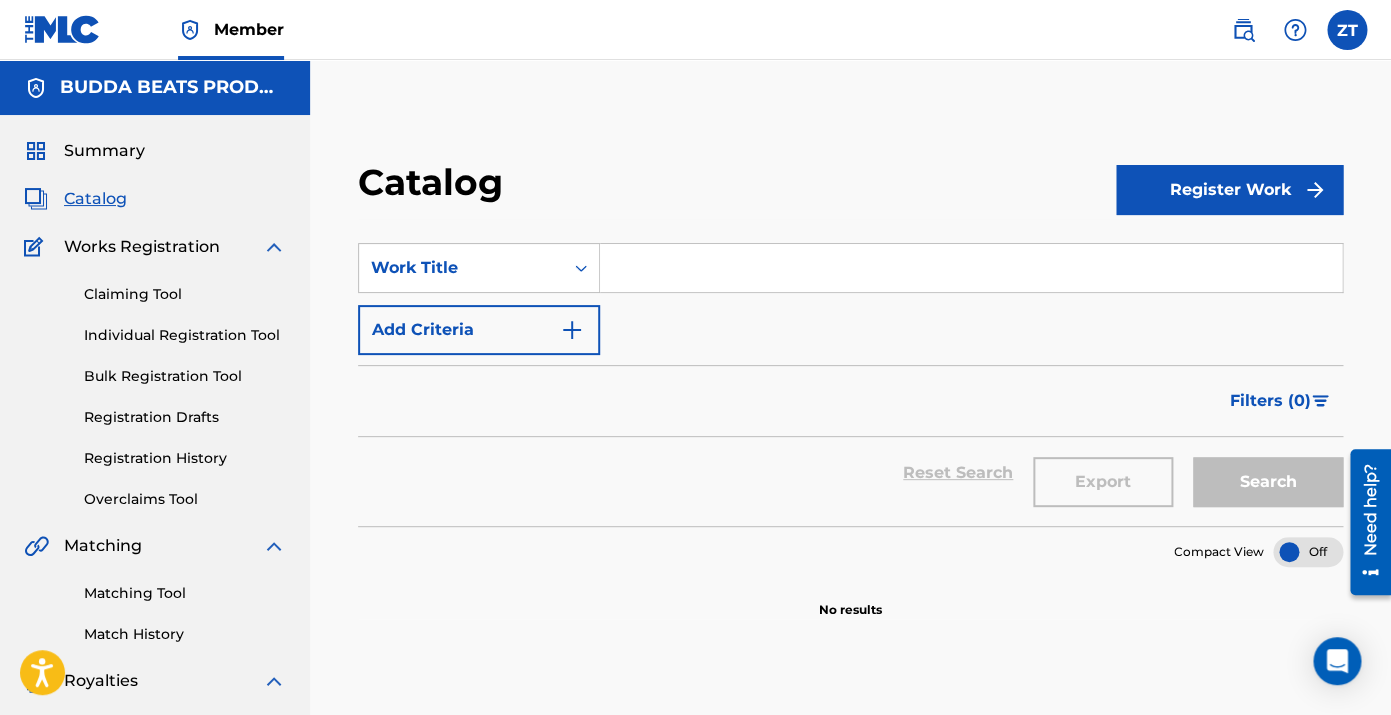 click on "Summary" at bounding box center (104, 151) 